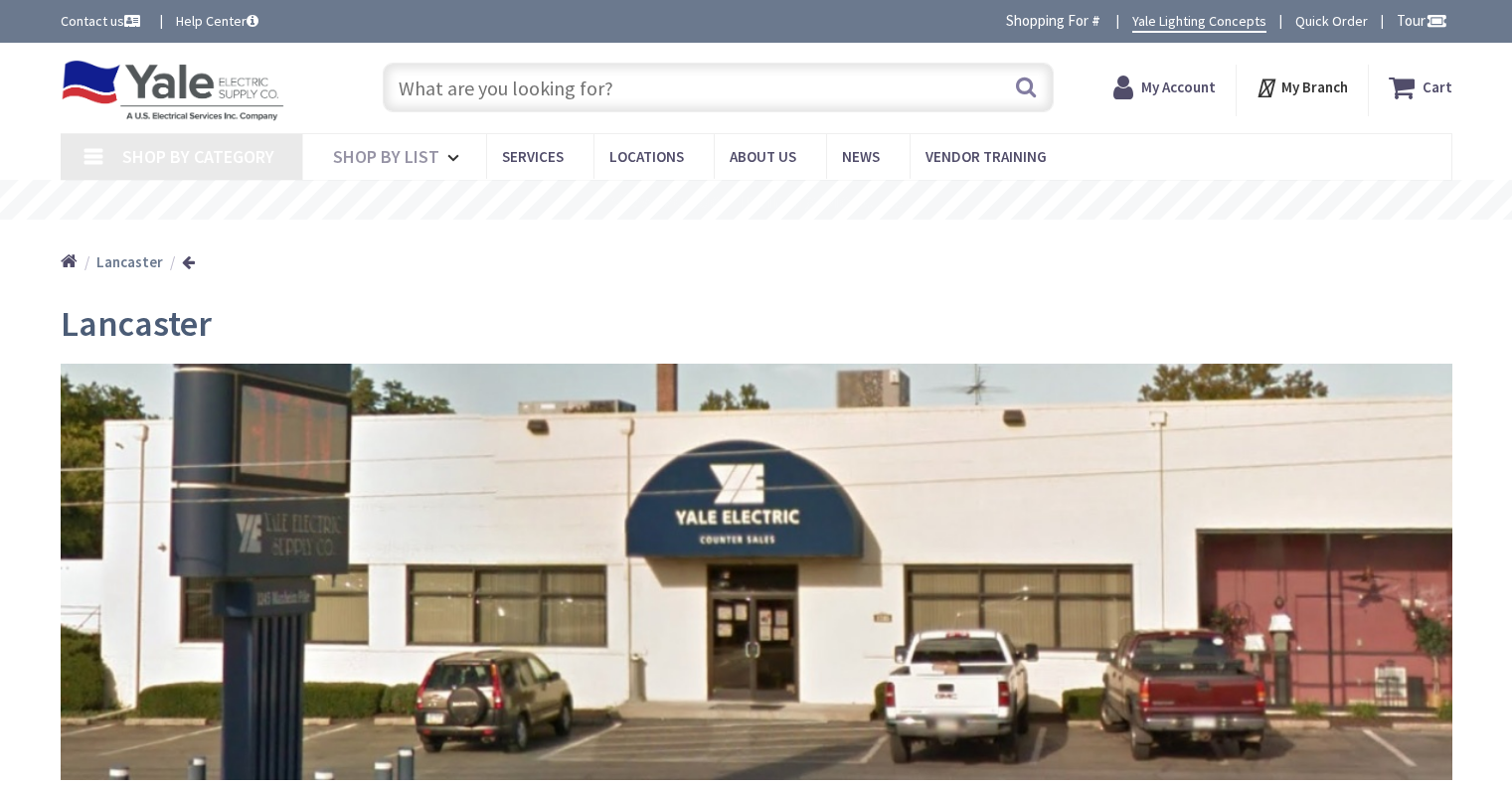 scroll, scrollTop: 0, scrollLeft: 0, axis: both 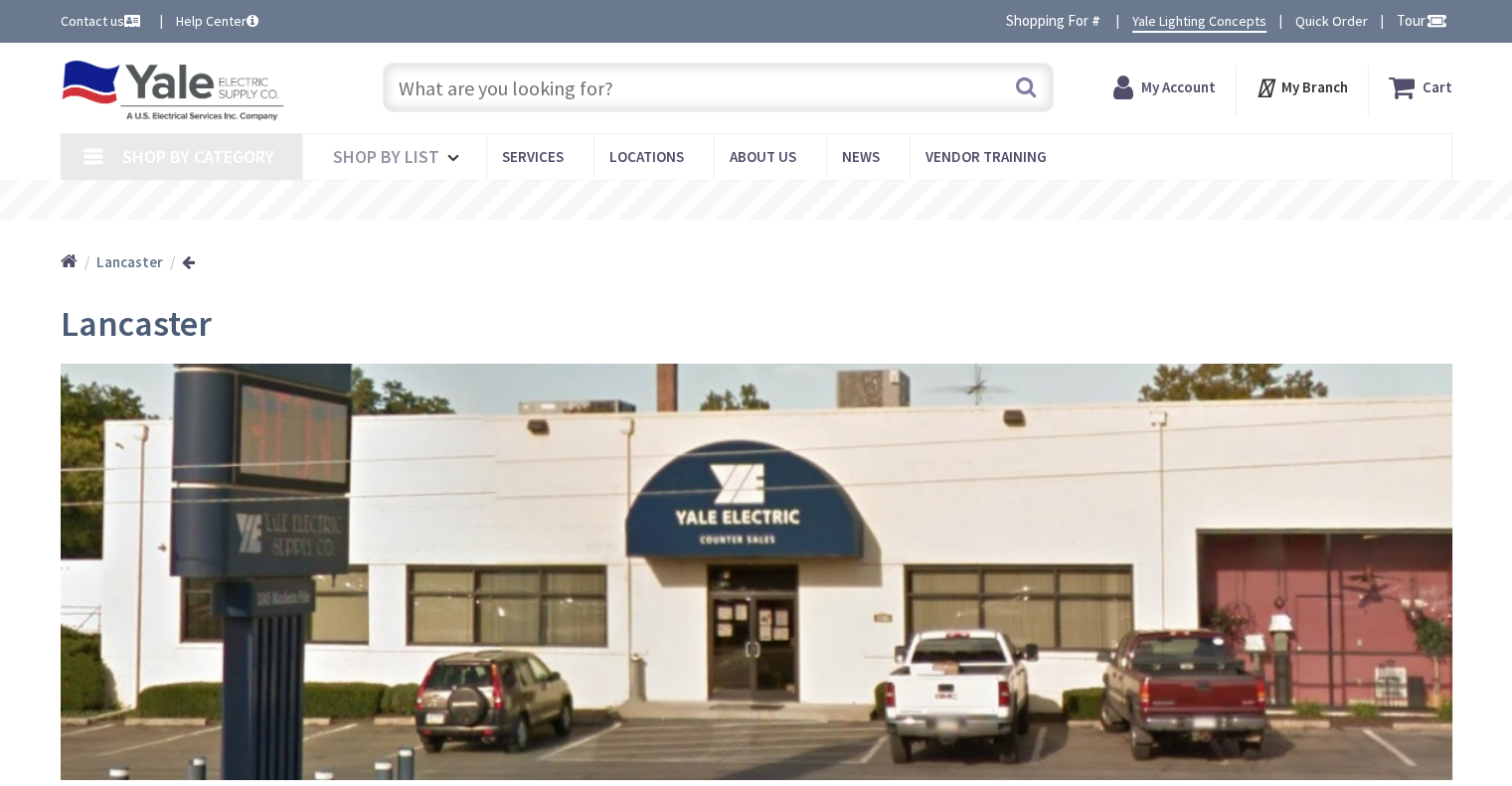 type on "[STREET], [CITY], [STATE] [POSTAL_CODE], [COUNTRY]" 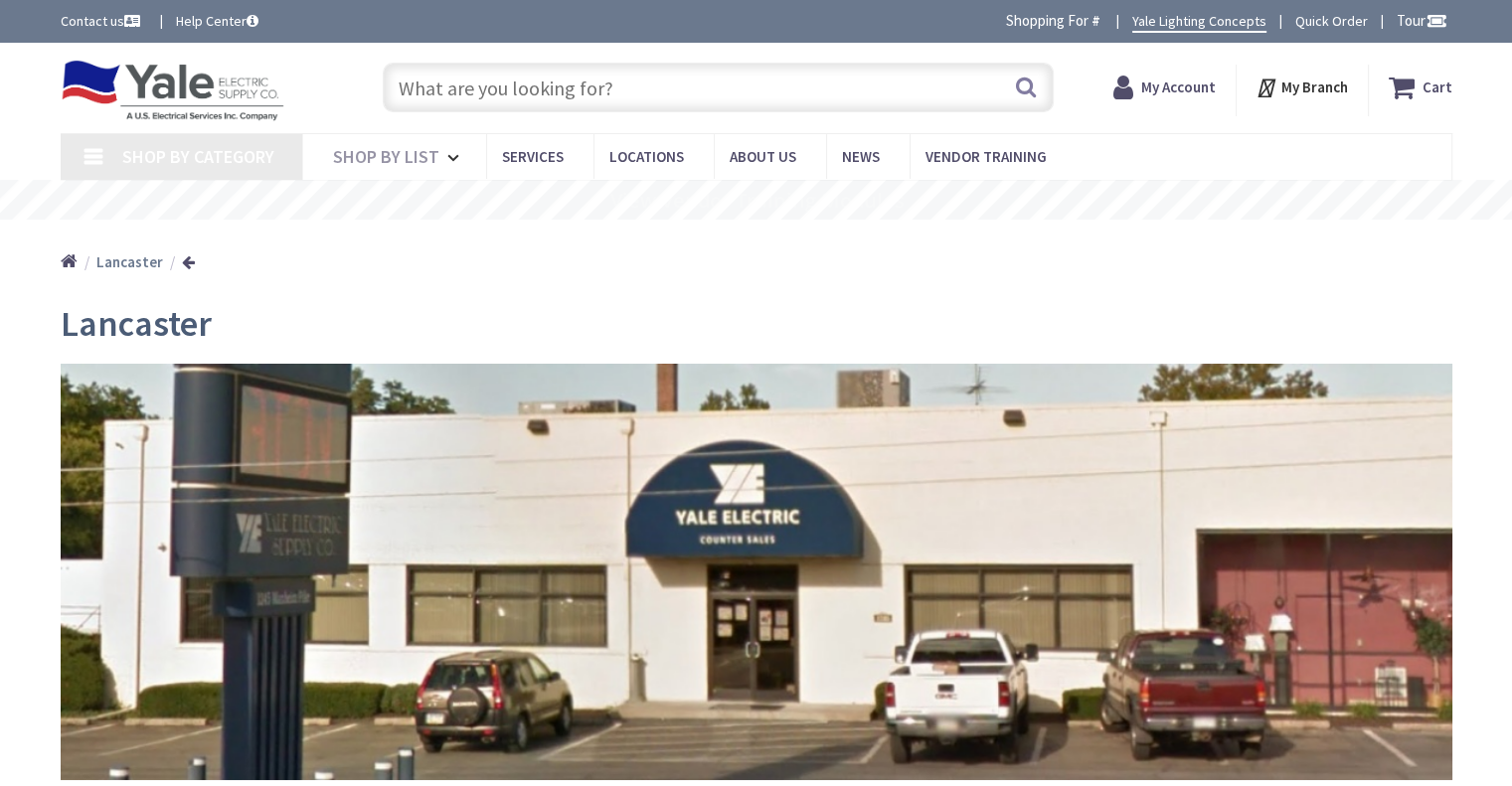 scroll, scrollTop: 0, scrollLeft: 0, axis: both 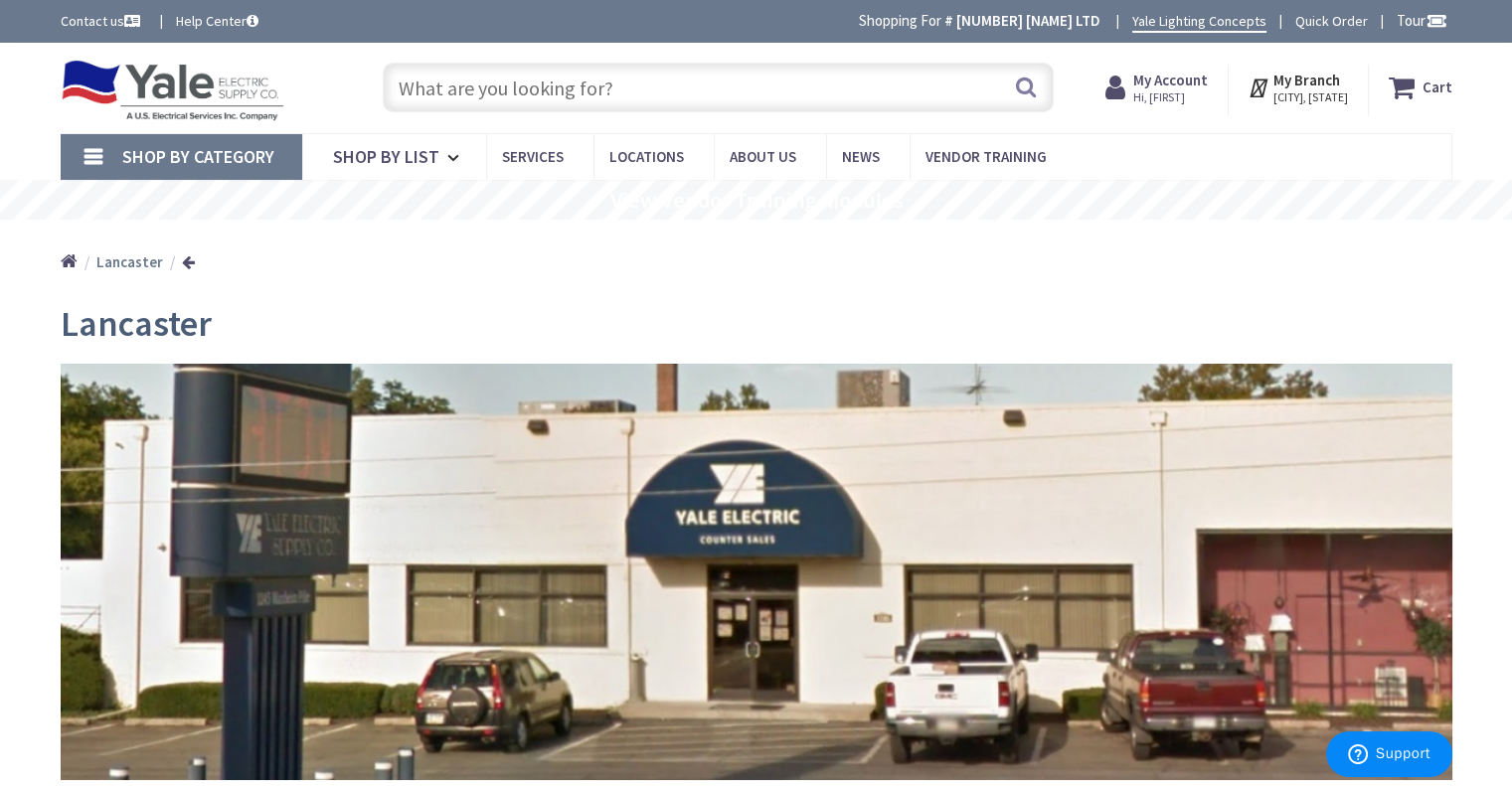 click on "My Account" at bounding box center (1170, 79) 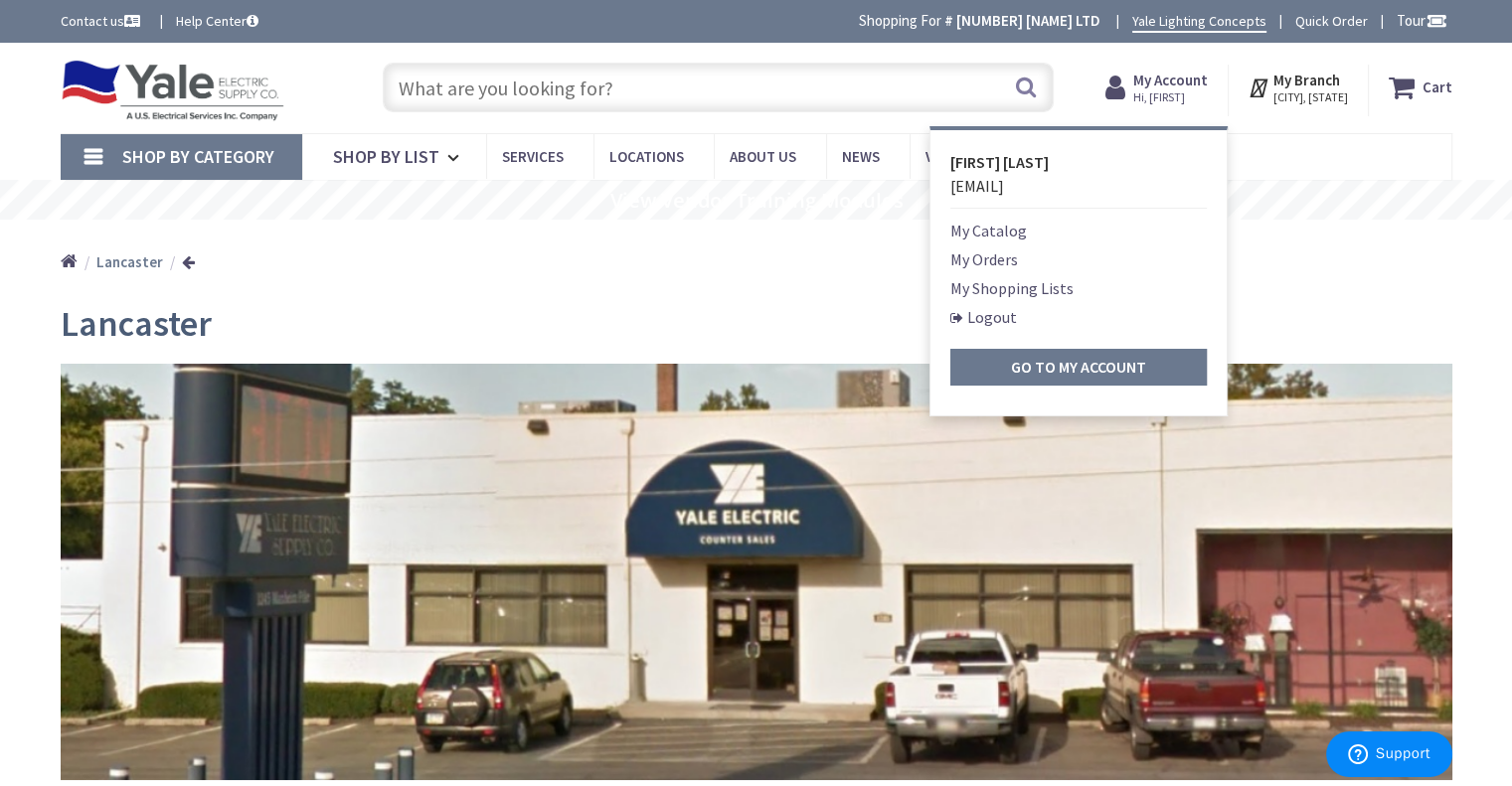 click on "My Orders" at bounding box center [984, 259] 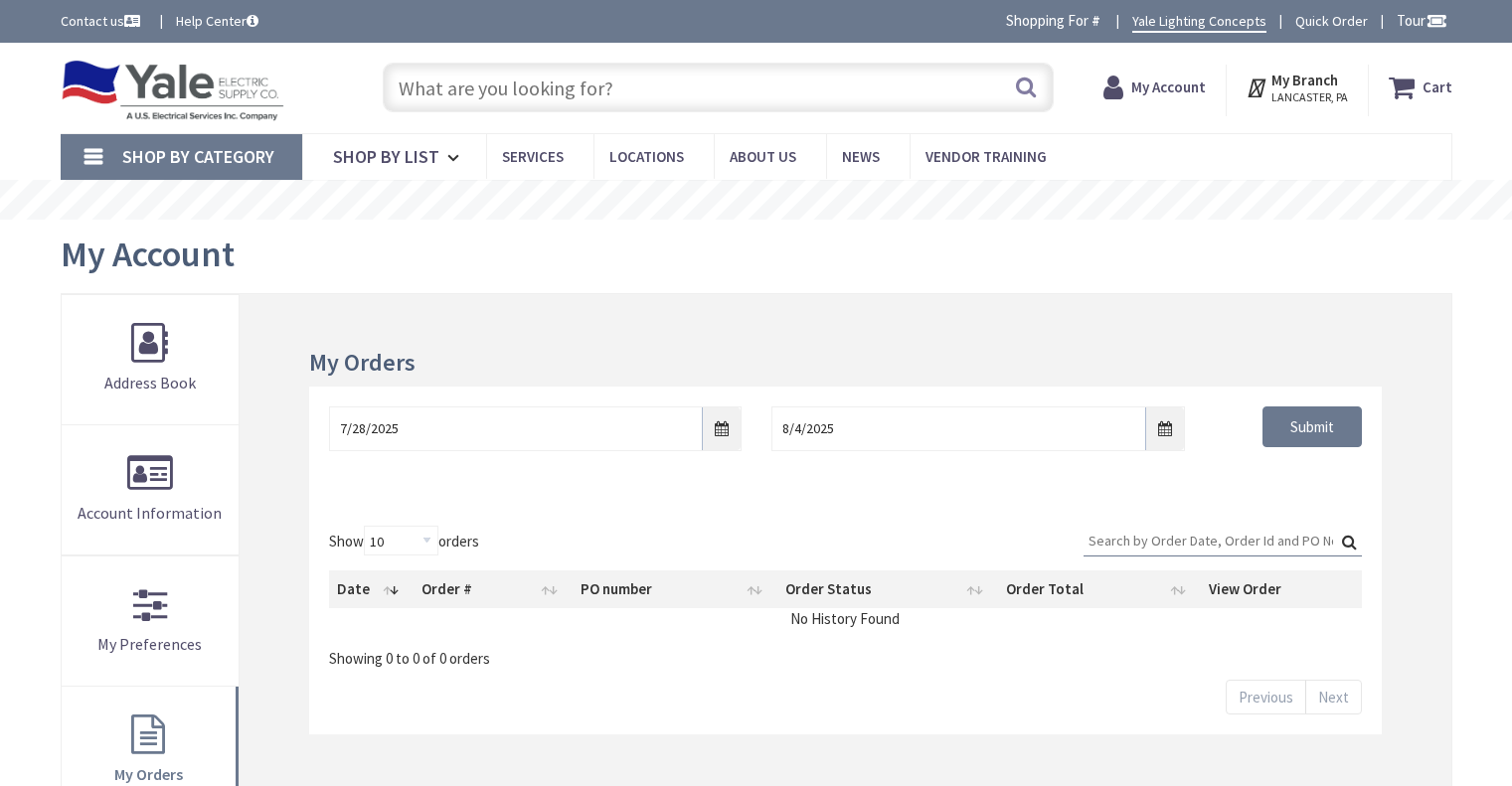 scroll, scrollTop: 0, scrollLeft: 0, axis: both 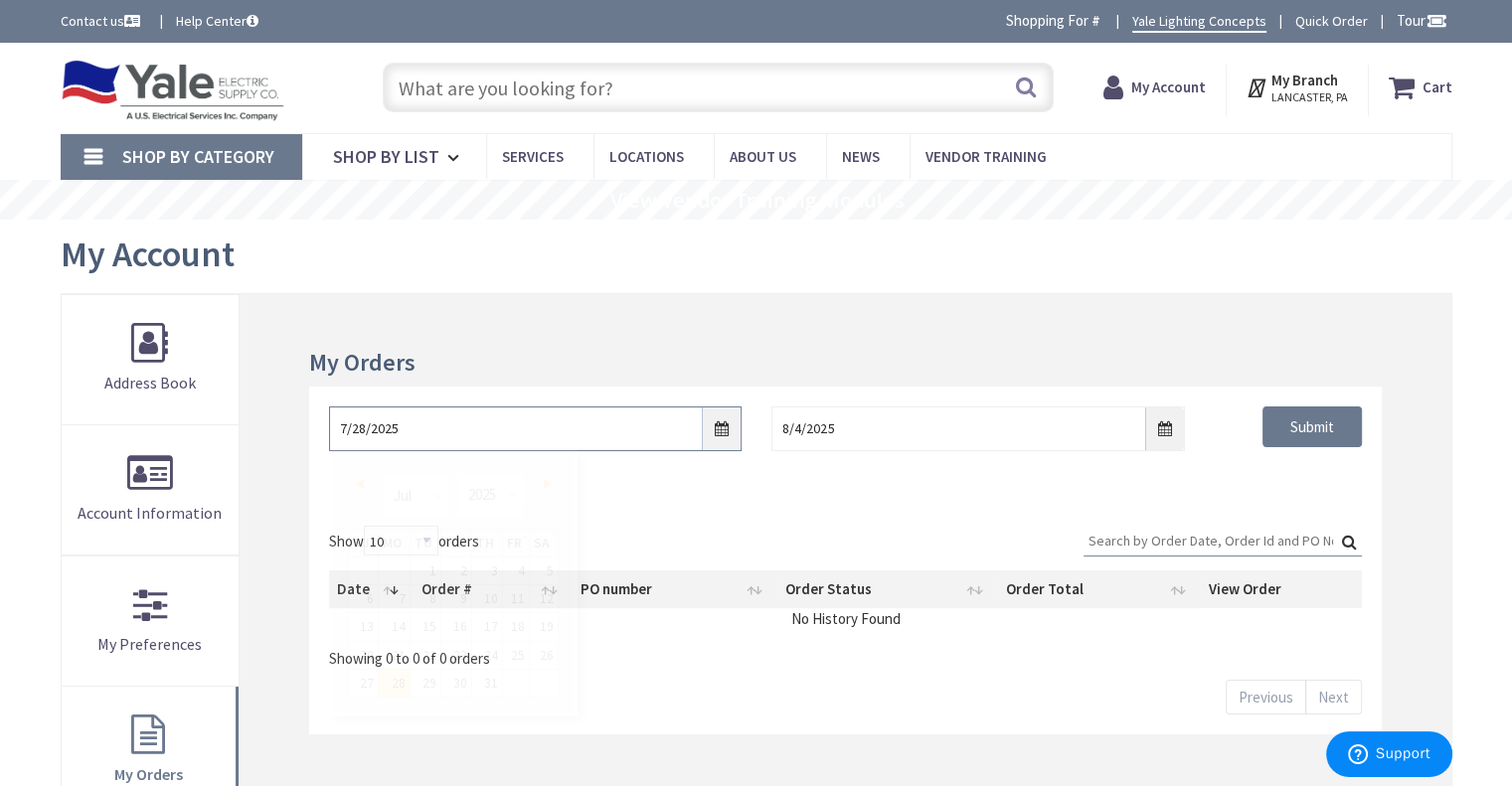 click on "7/28/2025" at bounding box center [535, 428] 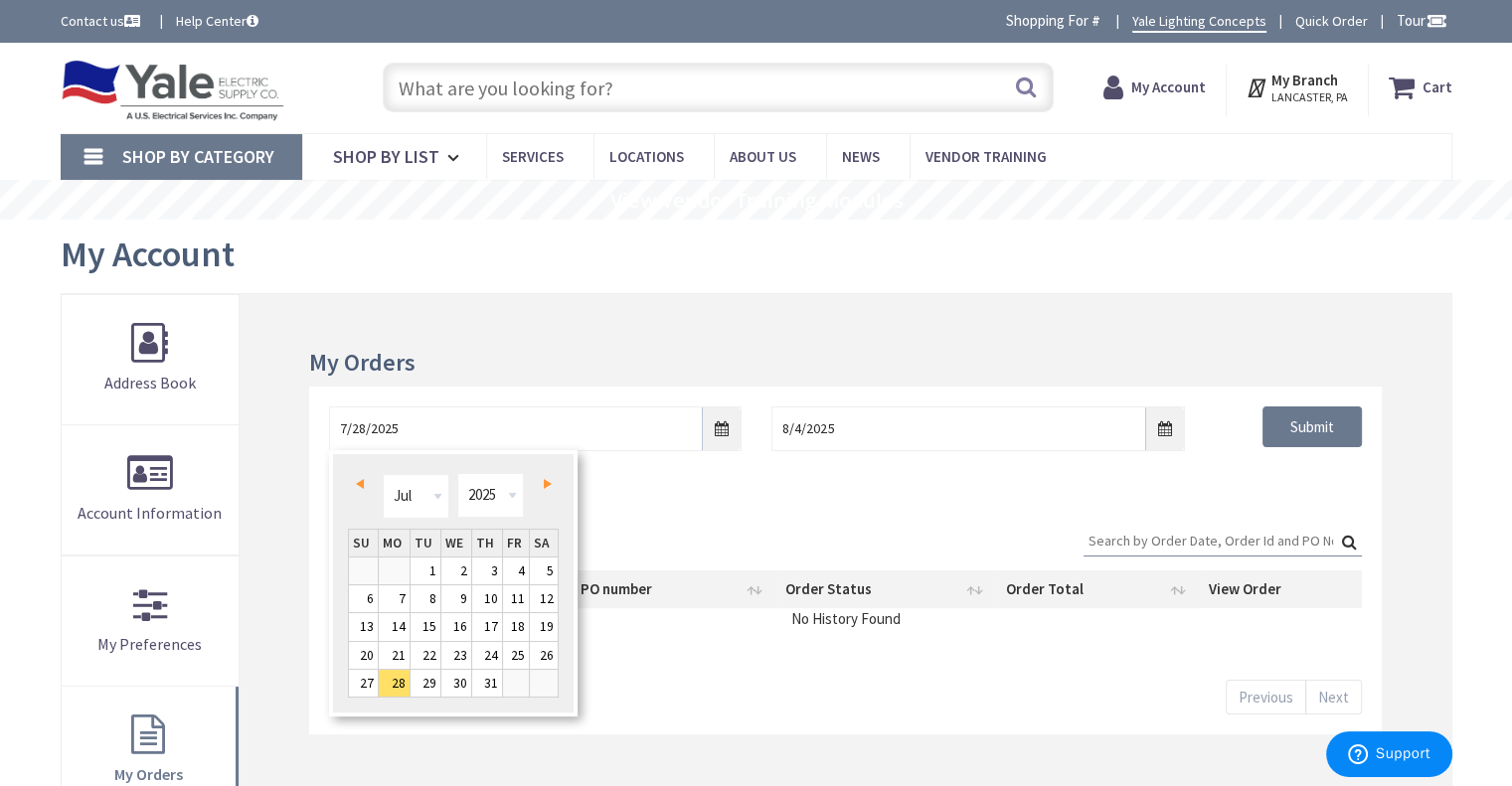 click on "Prev" at bounding box center [363, 484] 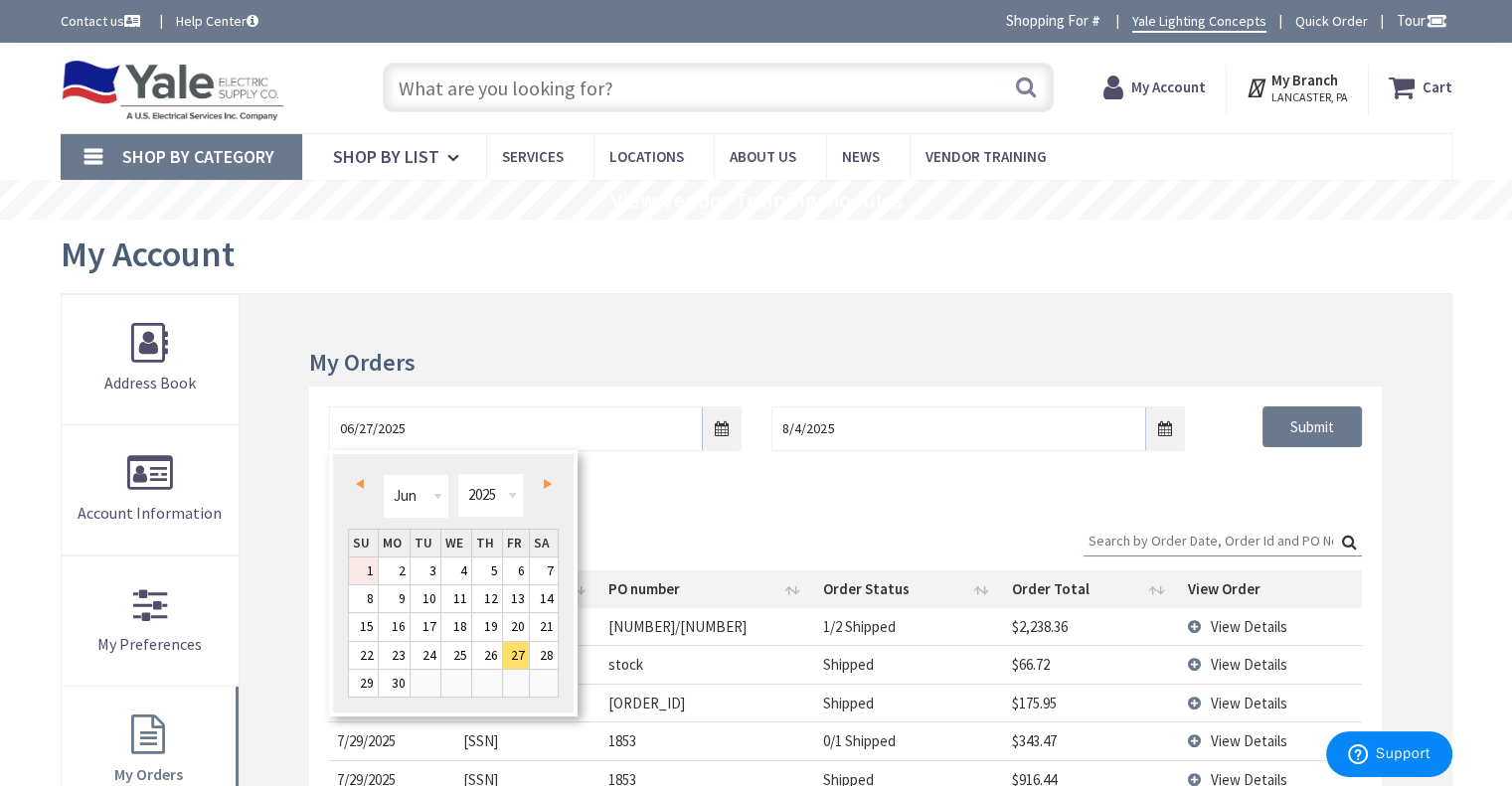 click on "1" at bounding box center [363, 570] 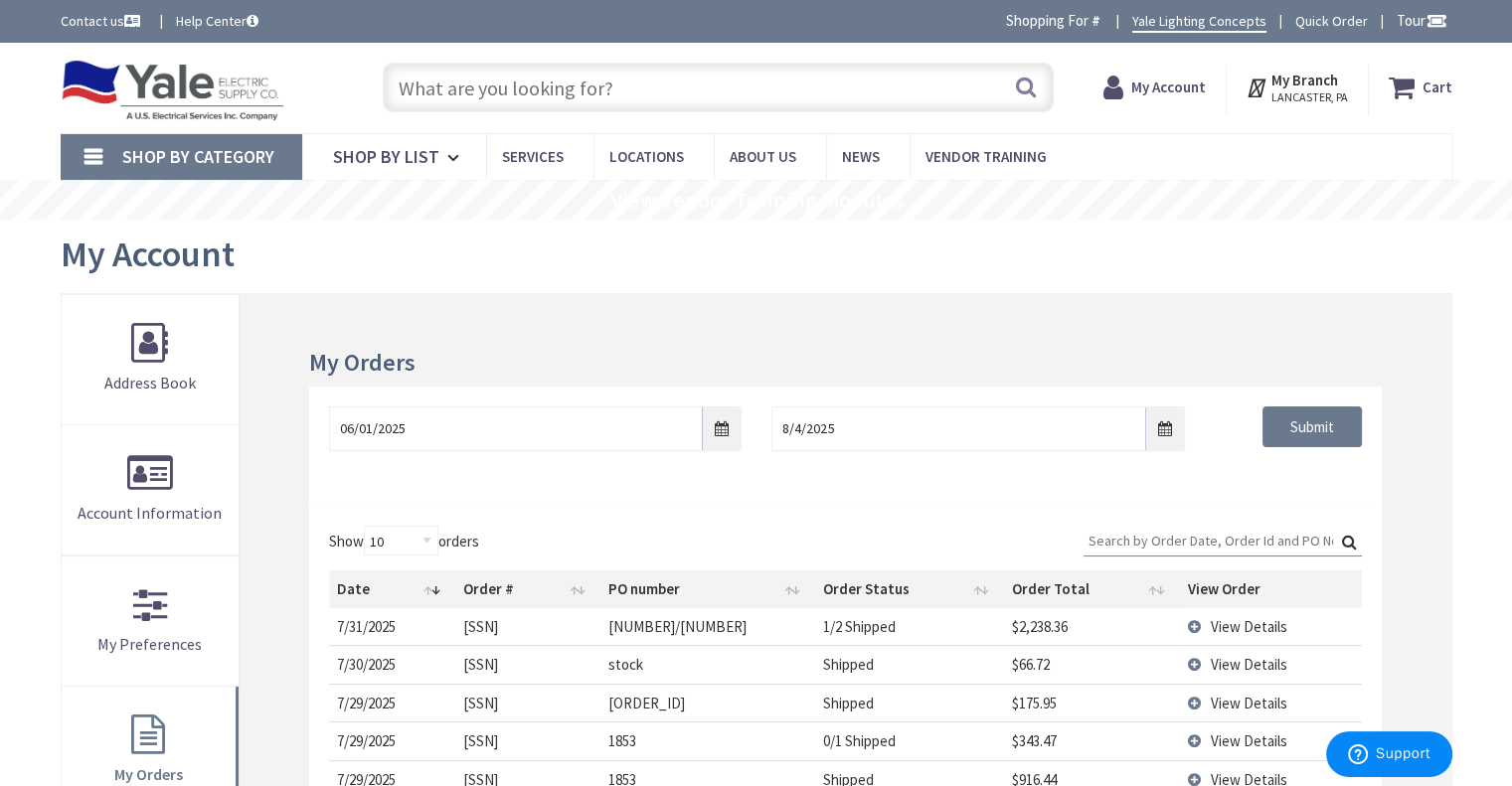 scroll, scrollTop: 0, scrollLeft: 0, axis: both 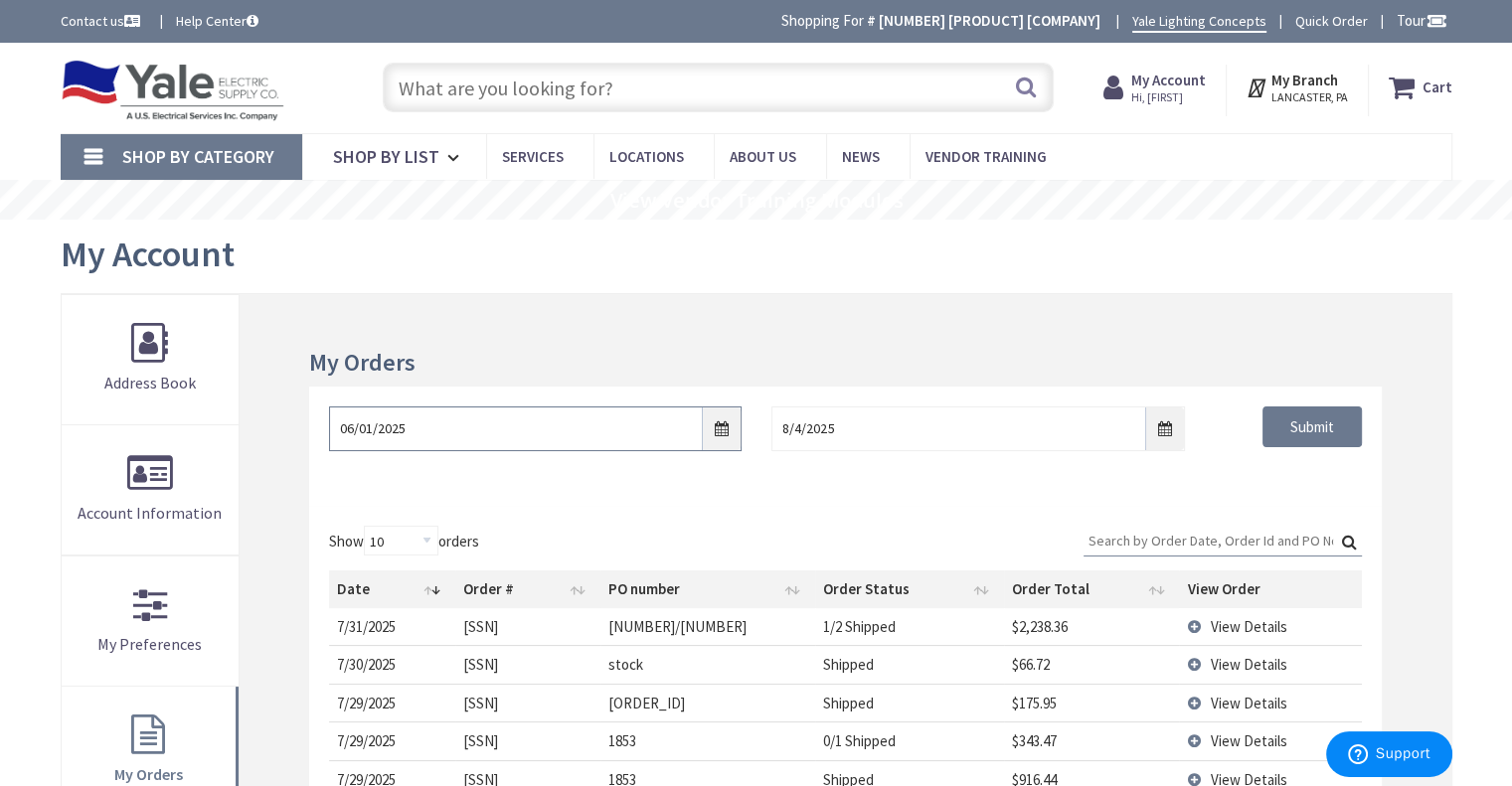 click on "06/01/2025" at bounding box center [535, 428] 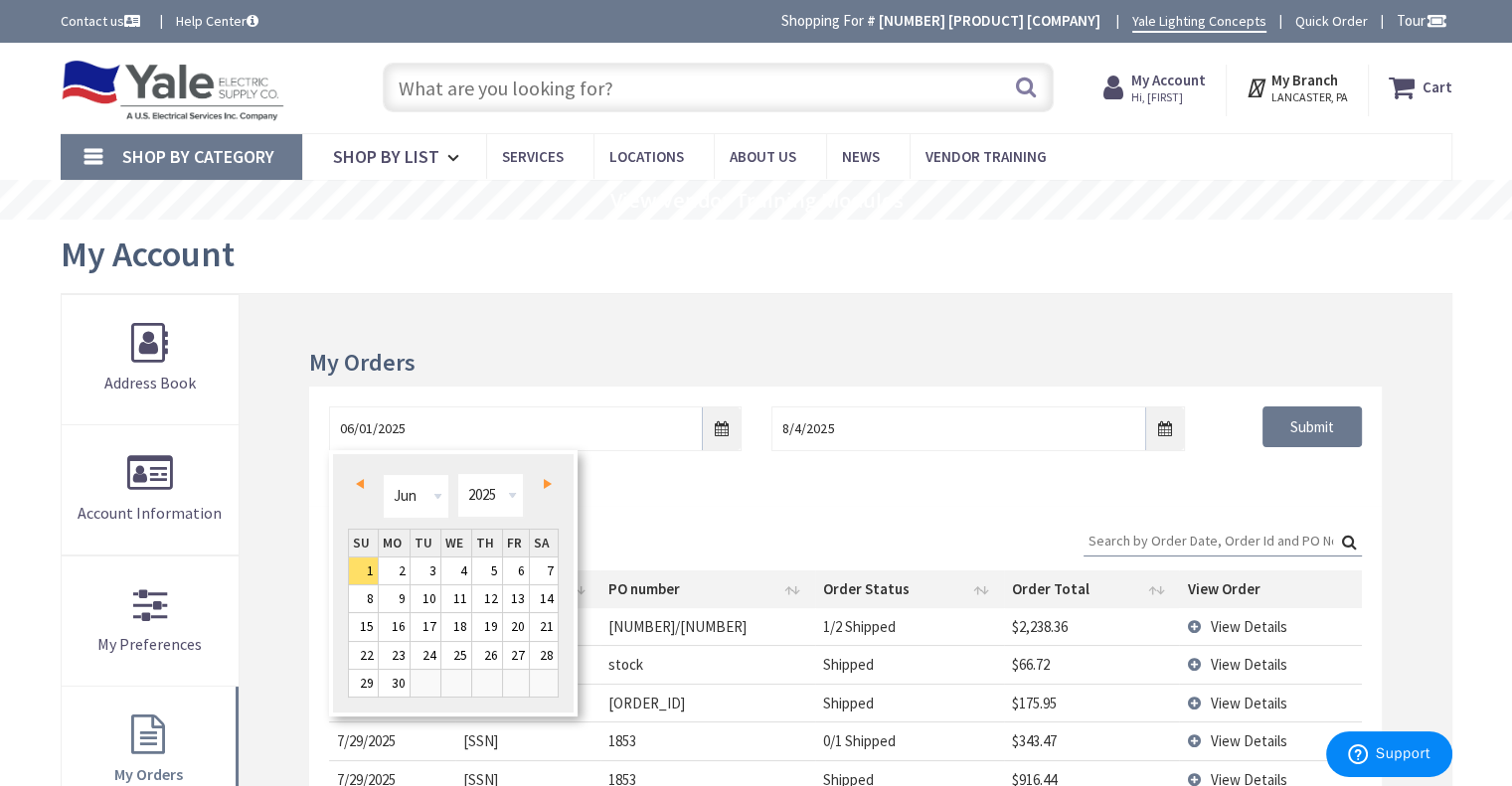 click on "Next" at bounding box center (548, 484) 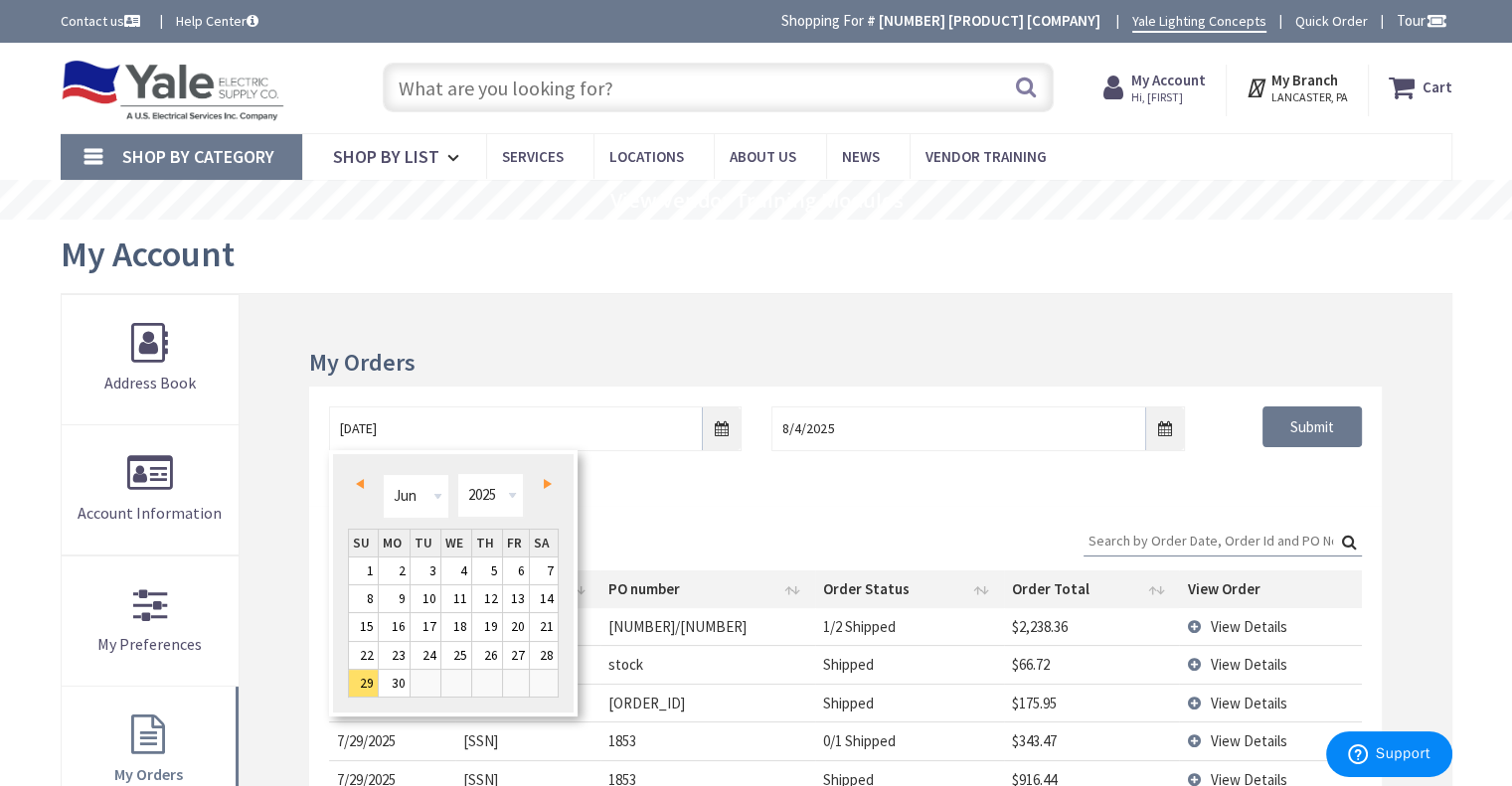 click on "Next" at bounding box center (548, 484) 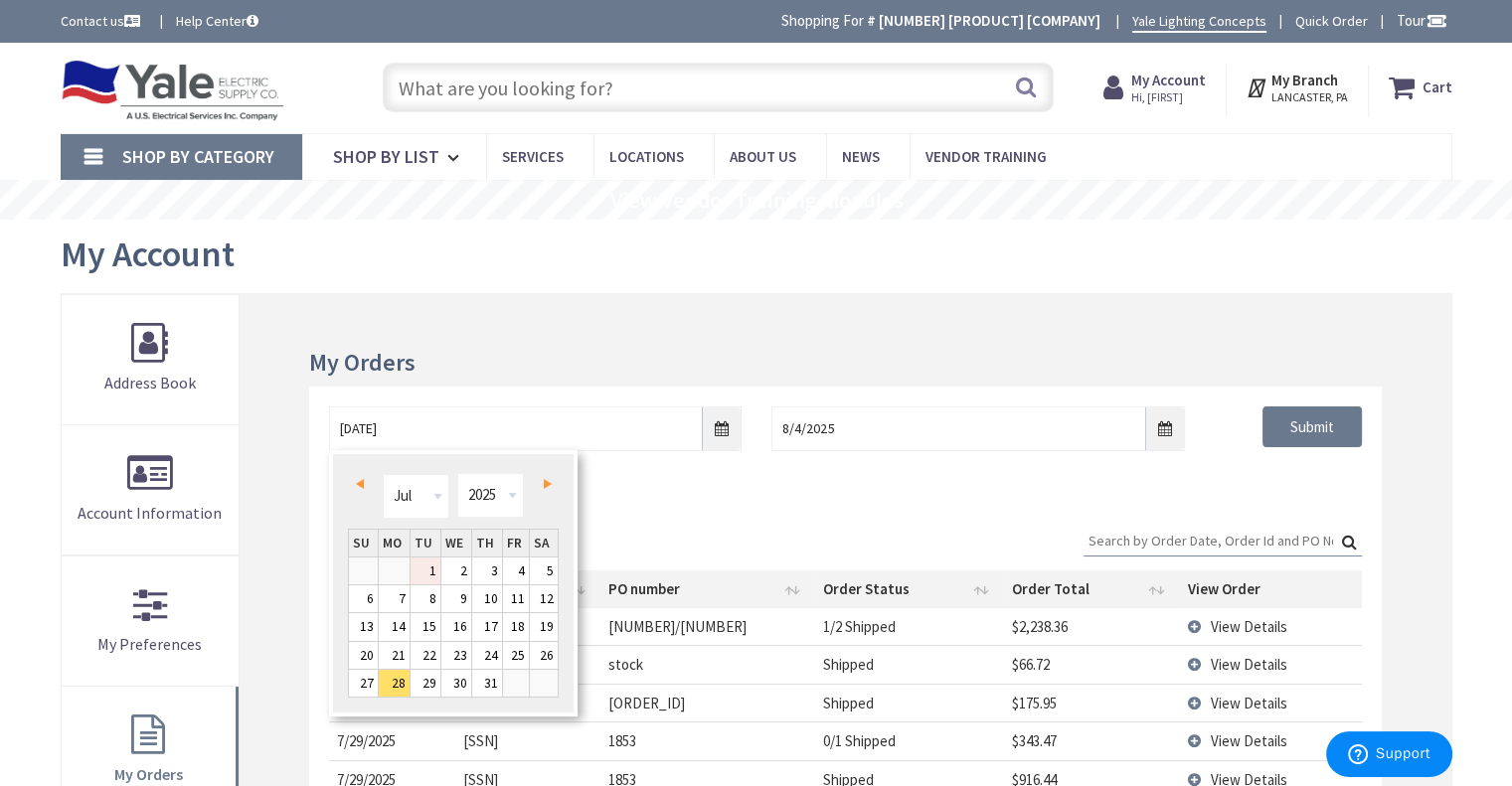 click on "1" at bounding box center [425, 570] 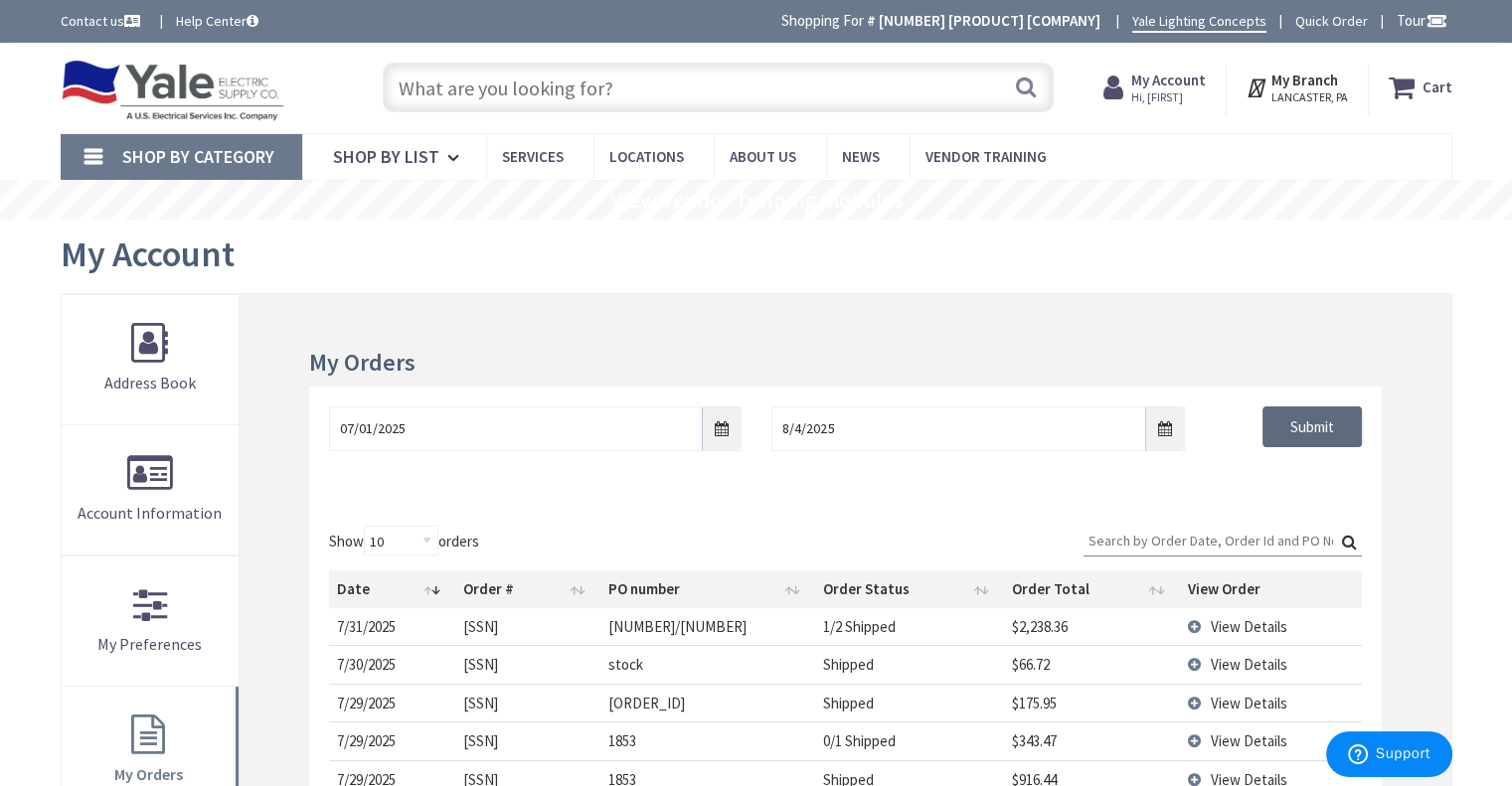 click on "Submit" at bounding box center (1312, 427) 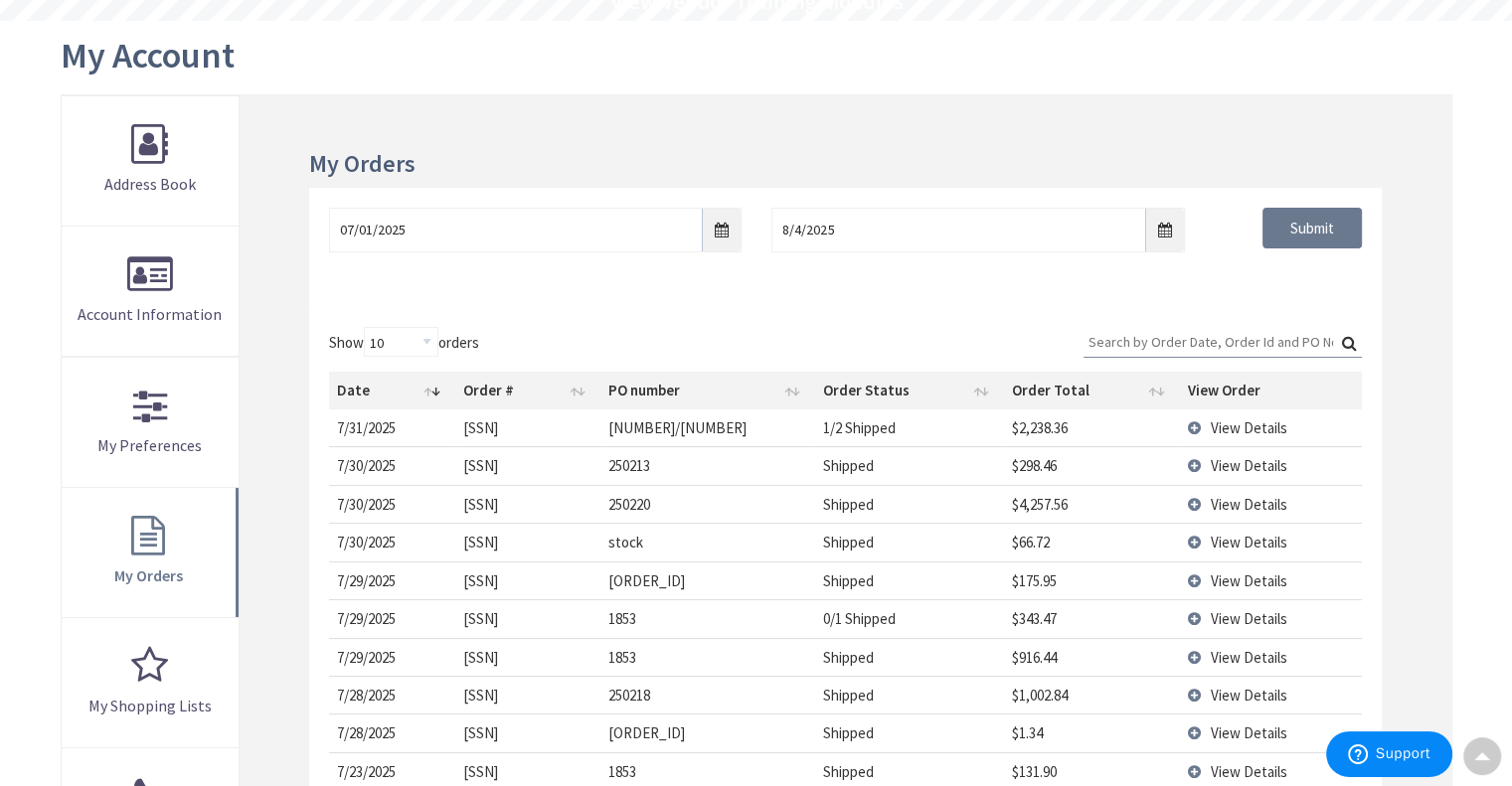 scroll, scrollTop: 298, scrollLeft: 0, axis: vertical 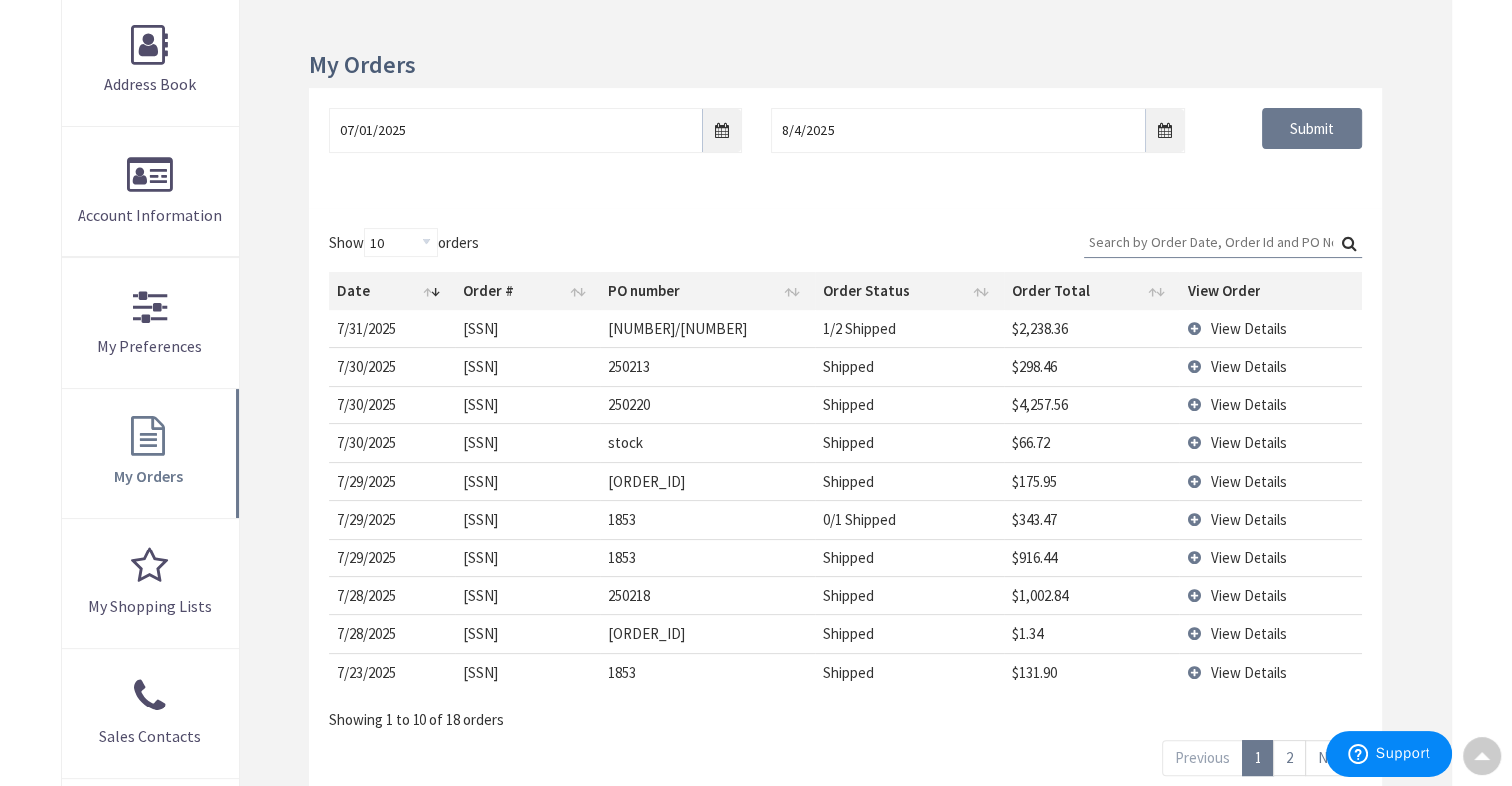 click on "2" at bounding box center (1289, 757) 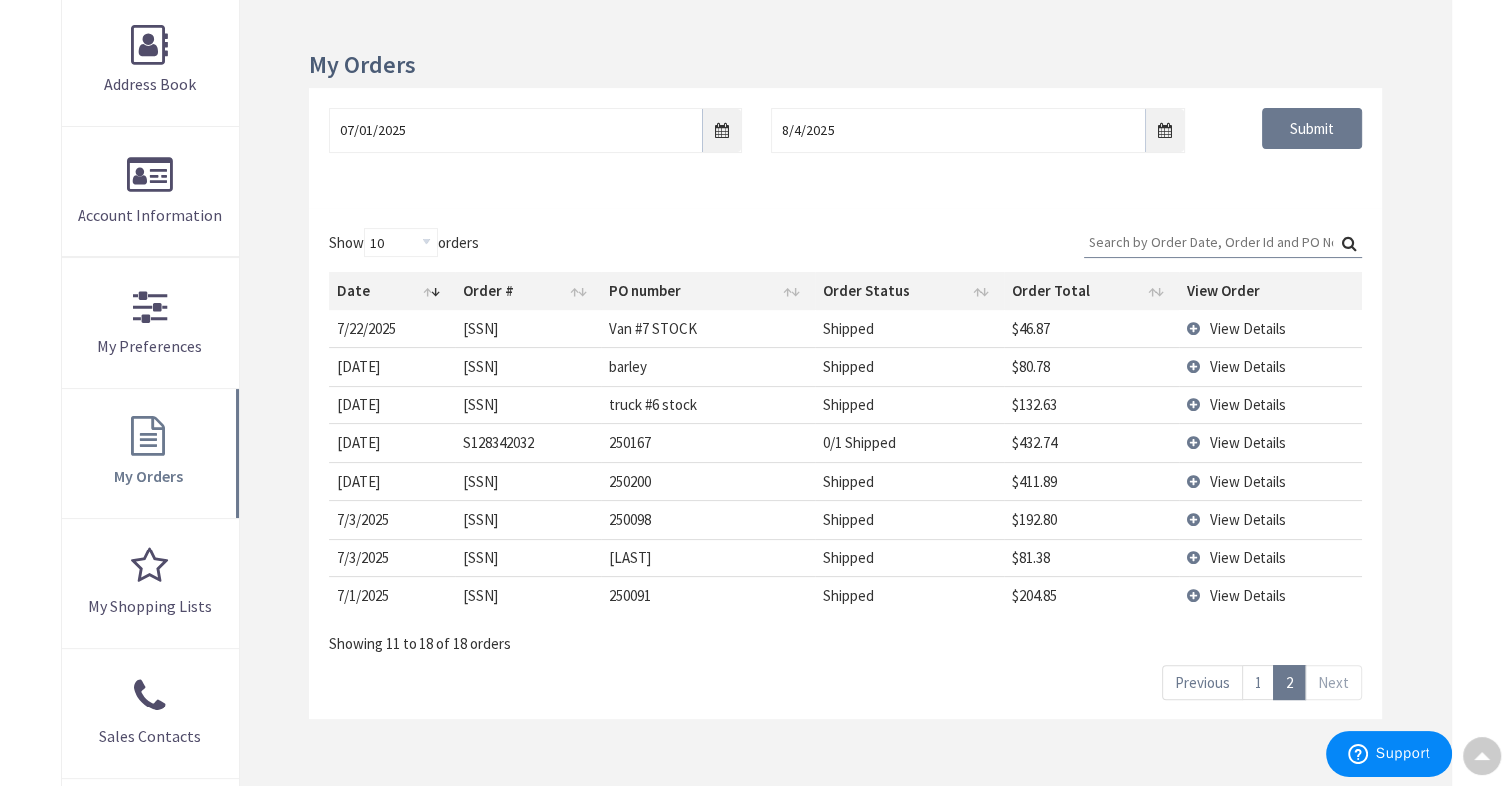 click on "View Details" at bounding box center [1248, 442] 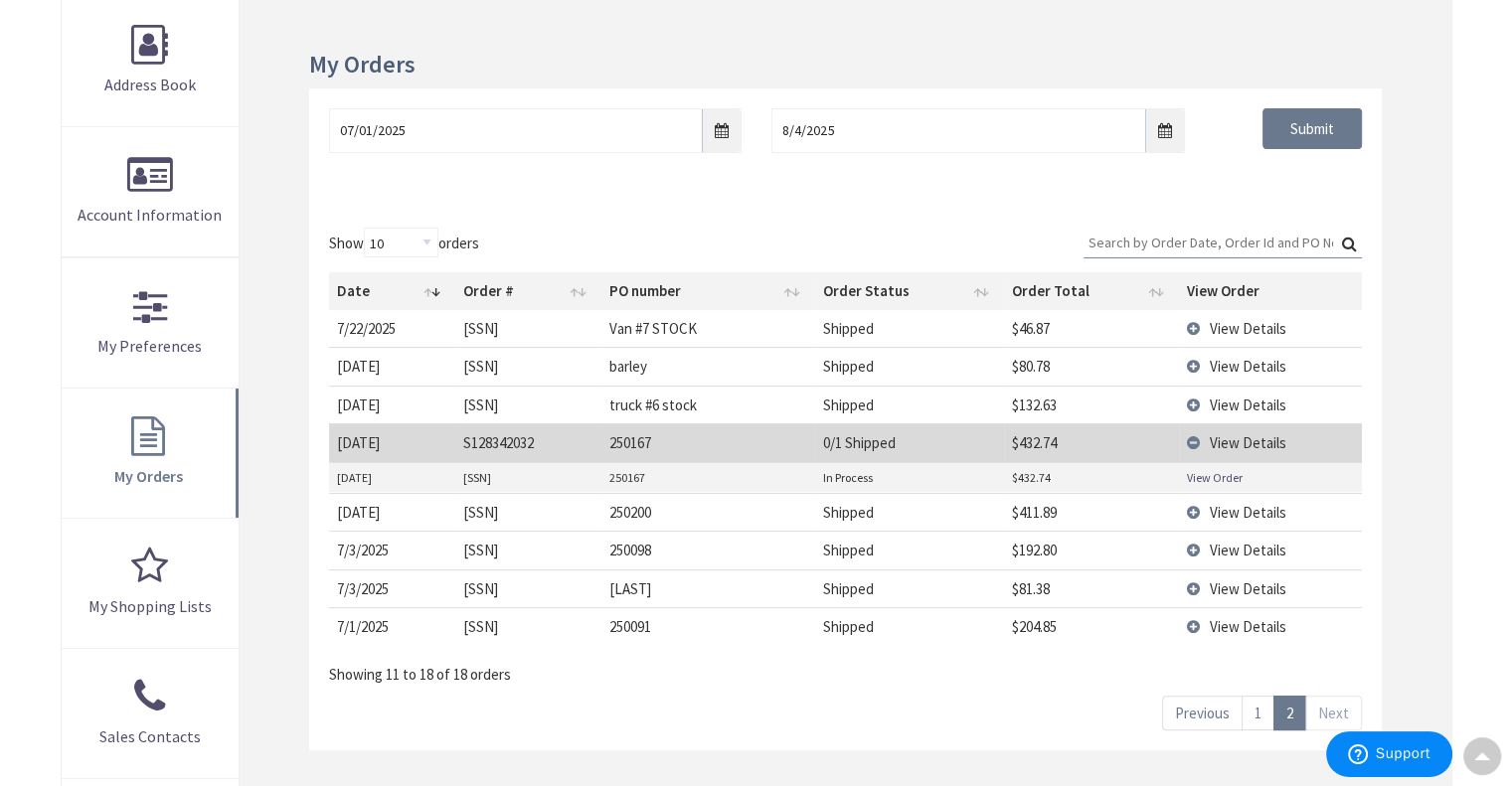 click on "View Order" at bounding box center [1215, 477] 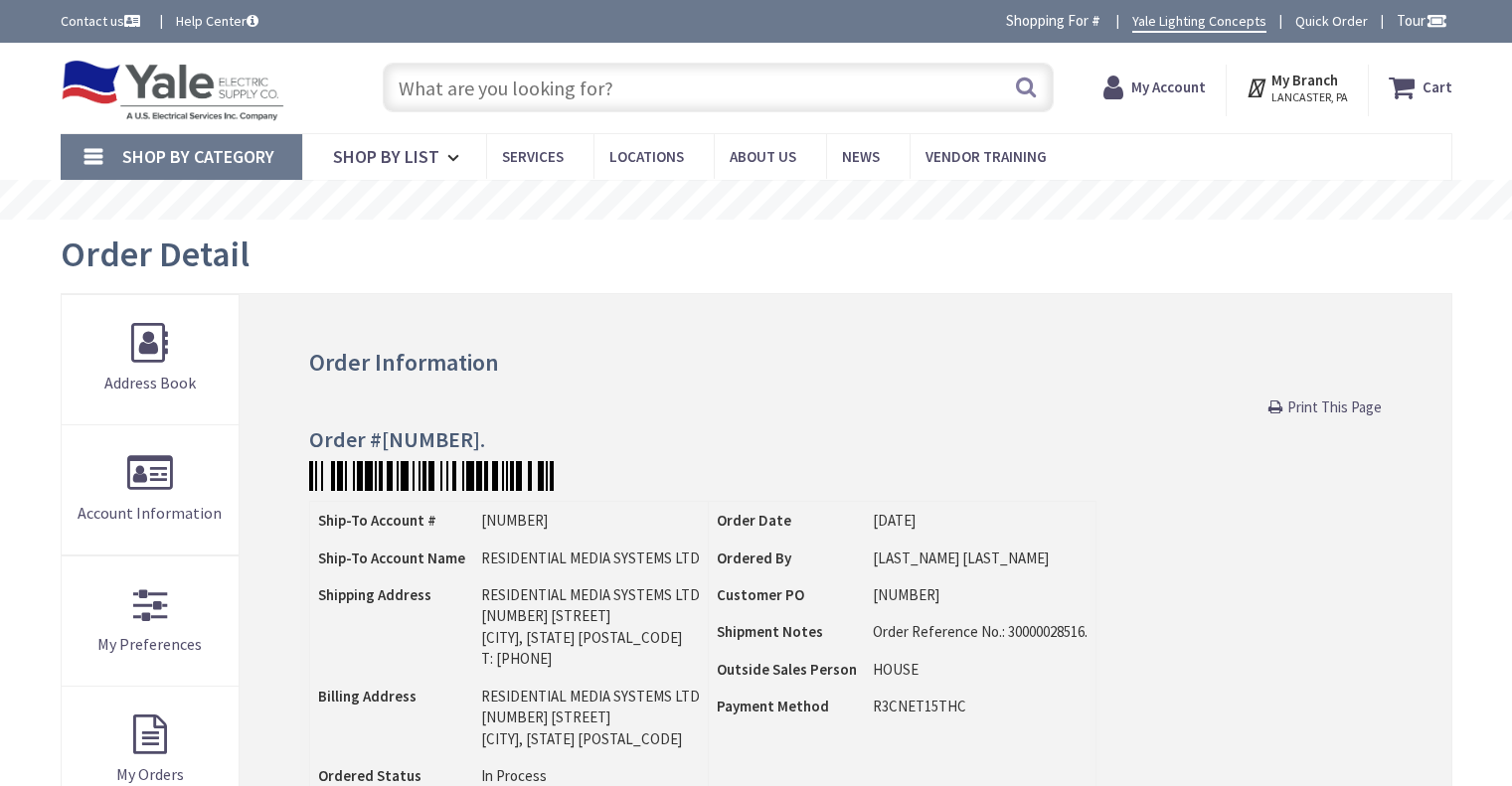 scroll, scrollTop: 0, scrollLeft: 0, axis: both 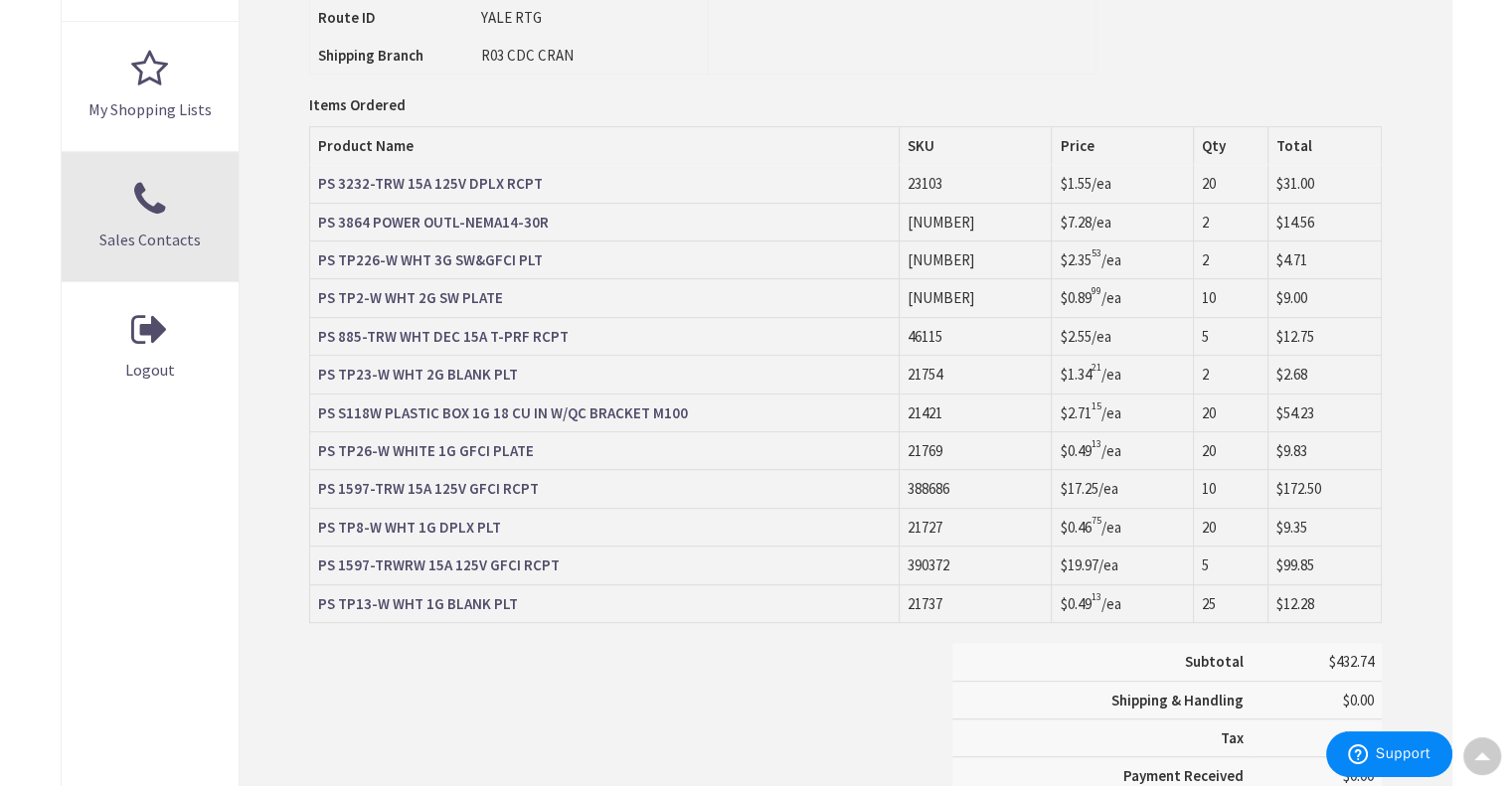 click on "Sales Contacts" at bounding box center (150, 217) 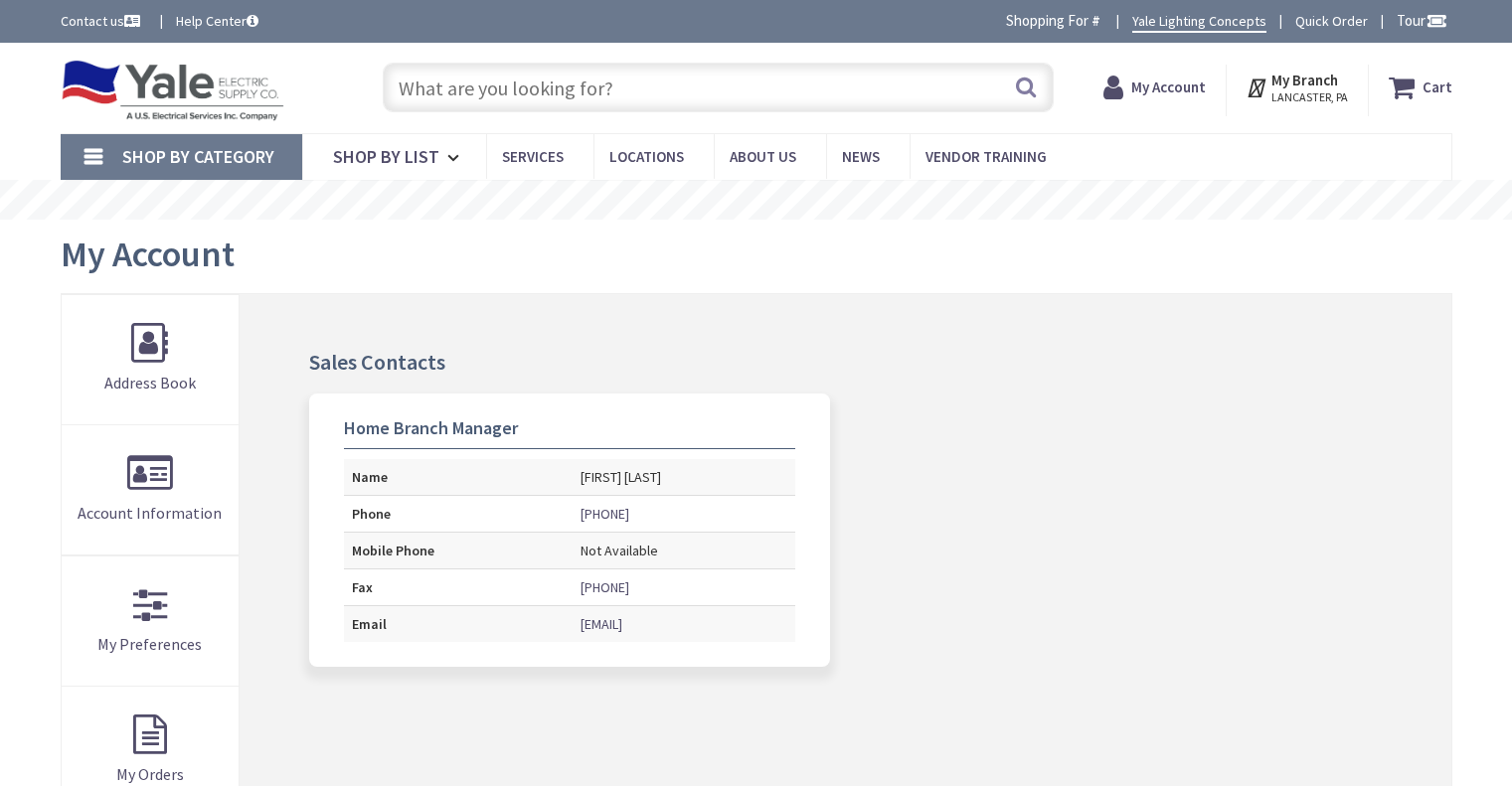 scroll, scrollTop: 0, scrollLeft: 0, axis: both 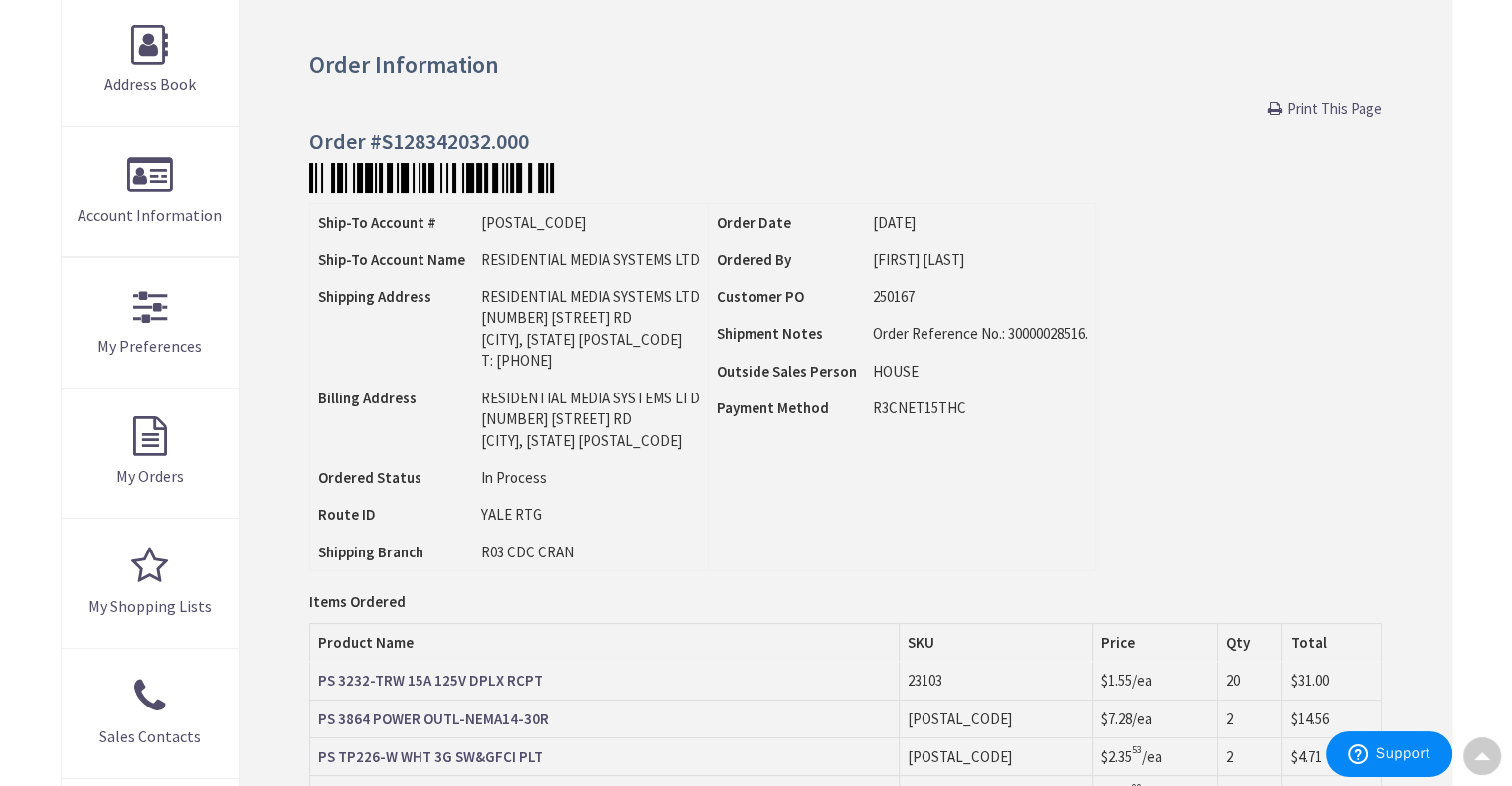 click on "Print This Page" at bounding box center [1334, 108] 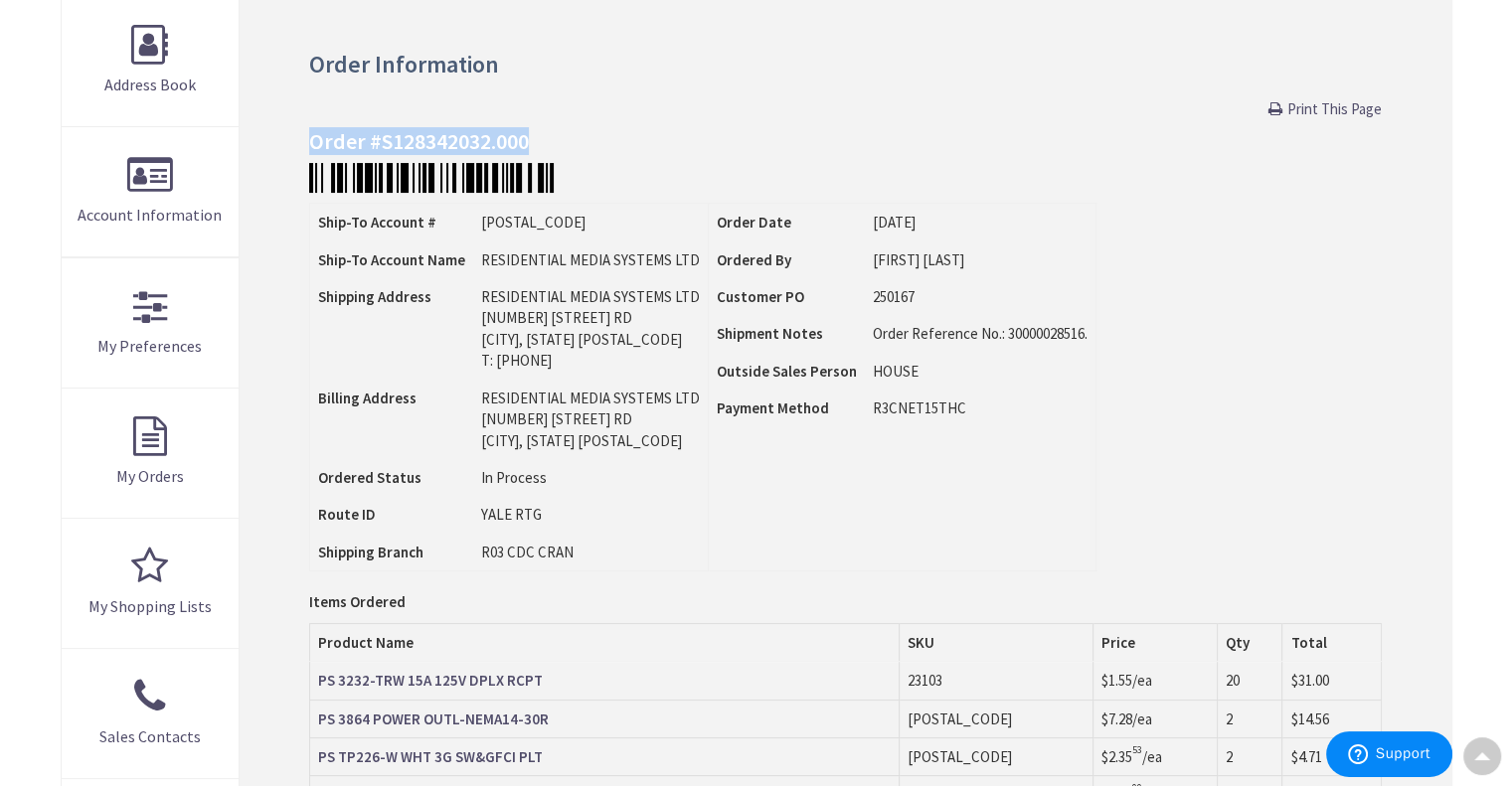 drag, startPoint x: 487, startPoint y: 135, endPoint x: 296, endPoint y: 134, distance: 191.00262 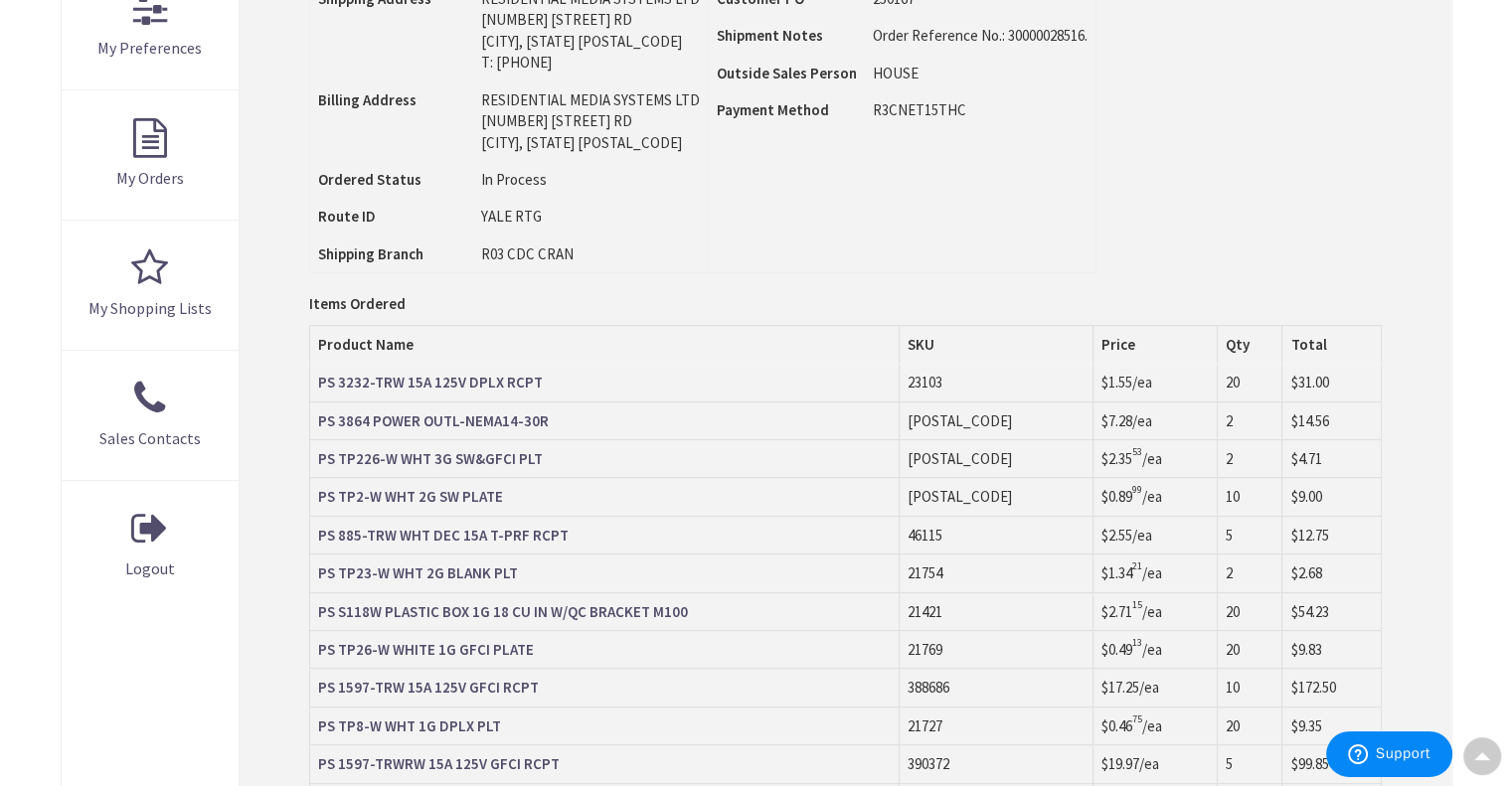 scroll, scrollTop: 696, scrollLeft: 0, axis: vertical 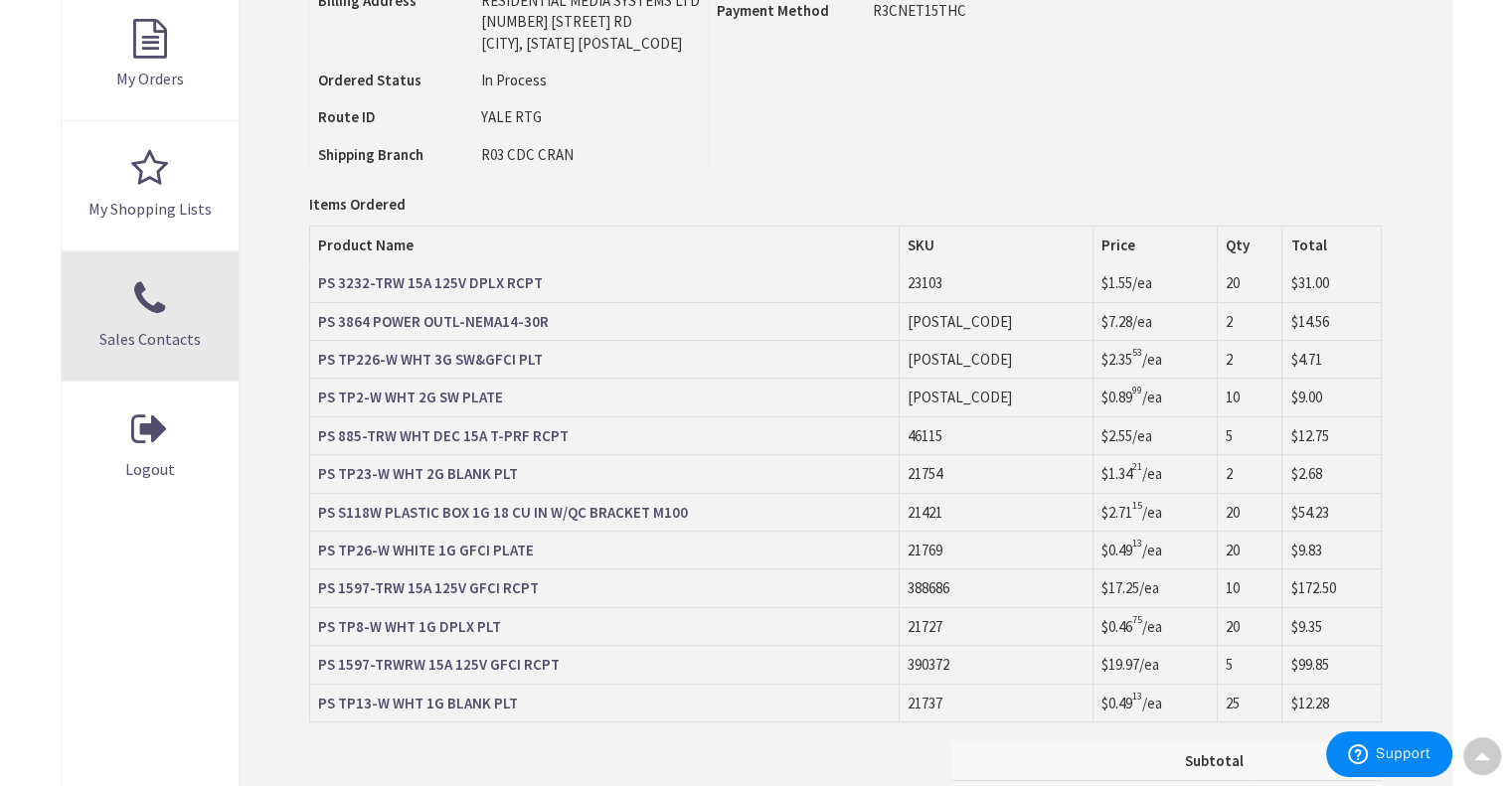 click on "Sales Contacts" at bounding box center [150, 316] 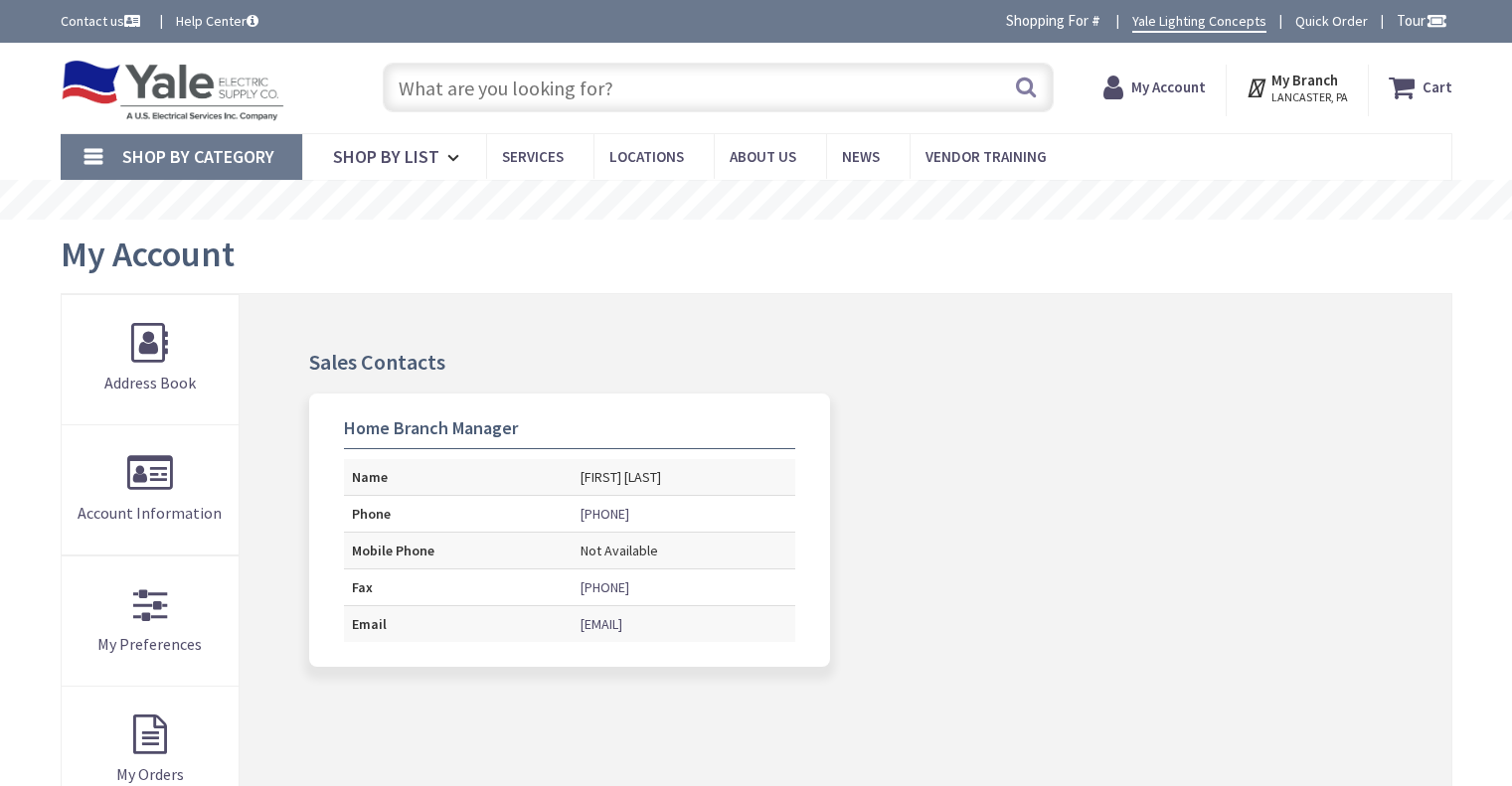 scroll, scrollTop: 0, scrollLeft: 0, axis: both 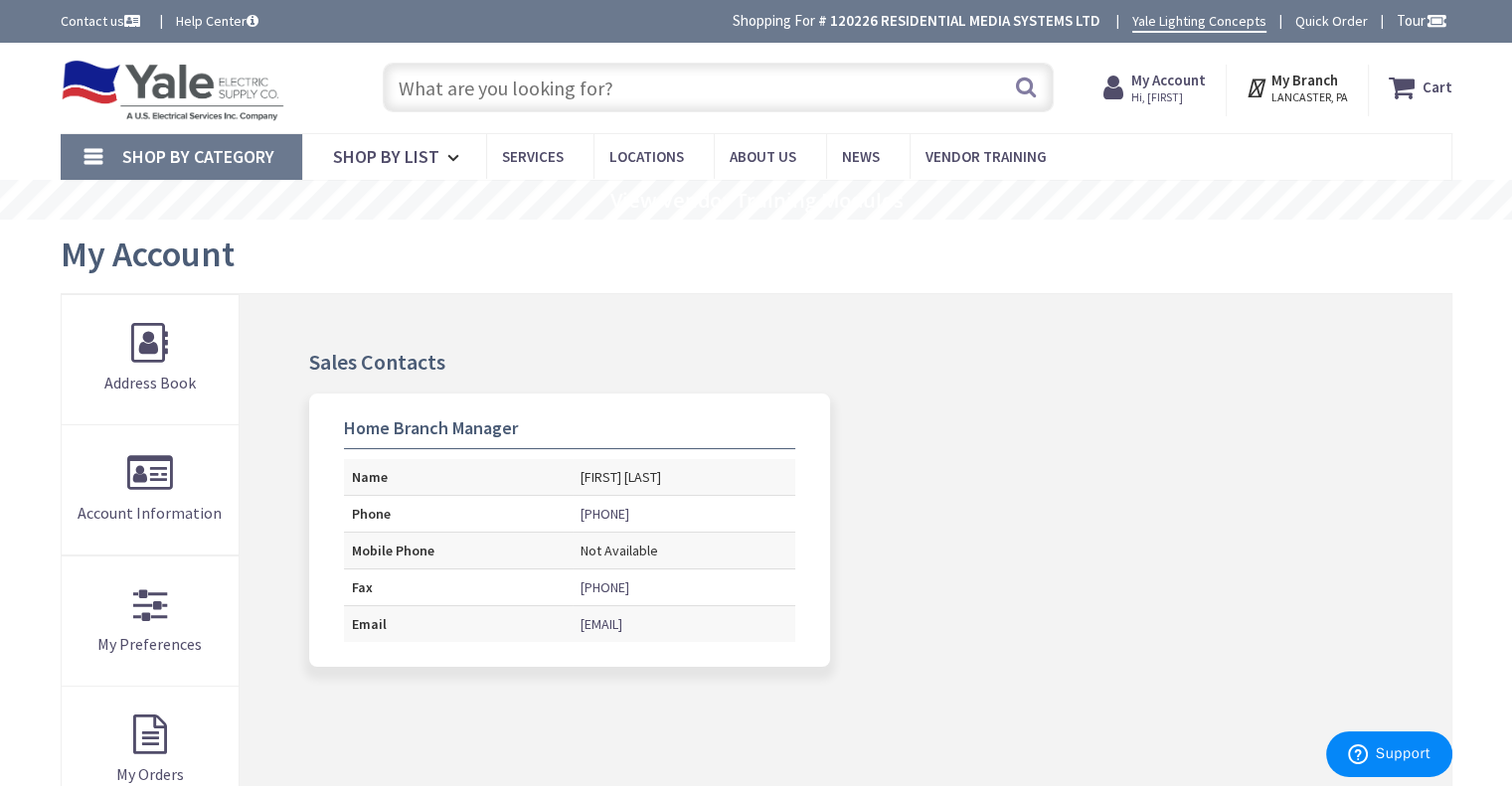 drag, startPoint x: 699, startPoint y: 620, endPoint x: 496, endPoint y: 628, distance: 203.1576 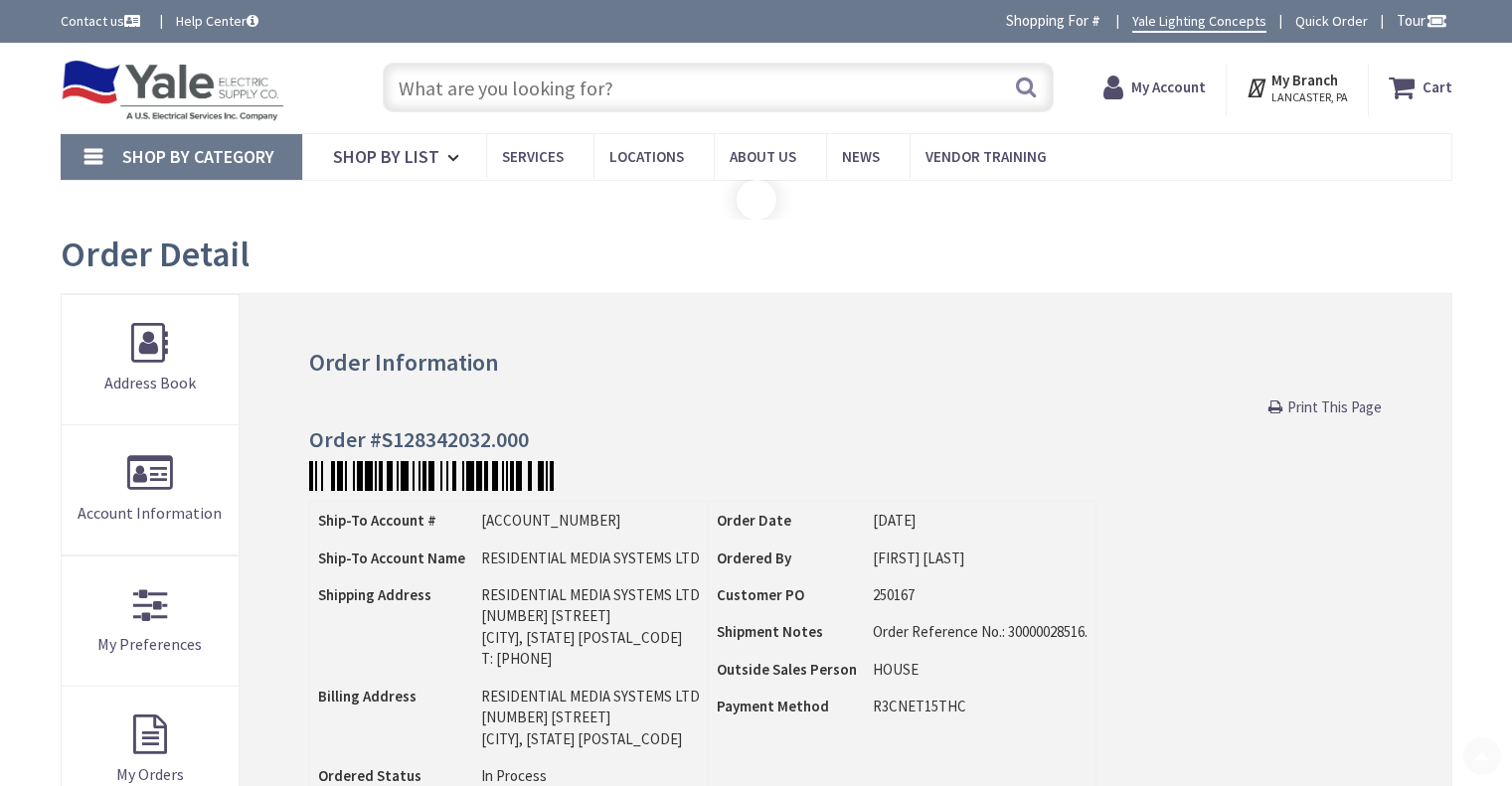scroll, scrollTop: 696, scrollLeft: 0, axis: vertical 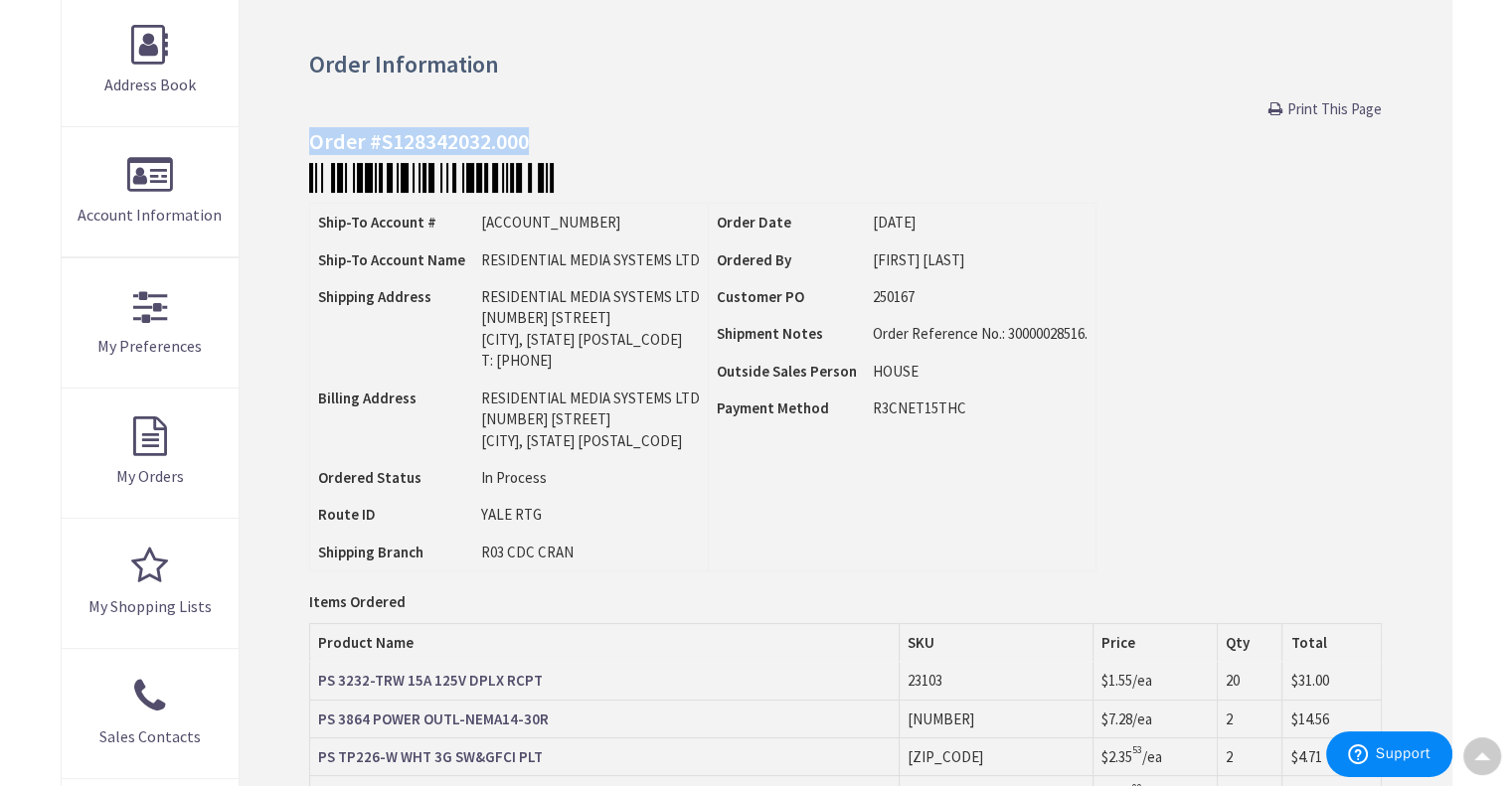 drag, startPoint x: 538, startPoint y: 133, endPoint x: 292, endPoint y: 123, distance: 246.20317 